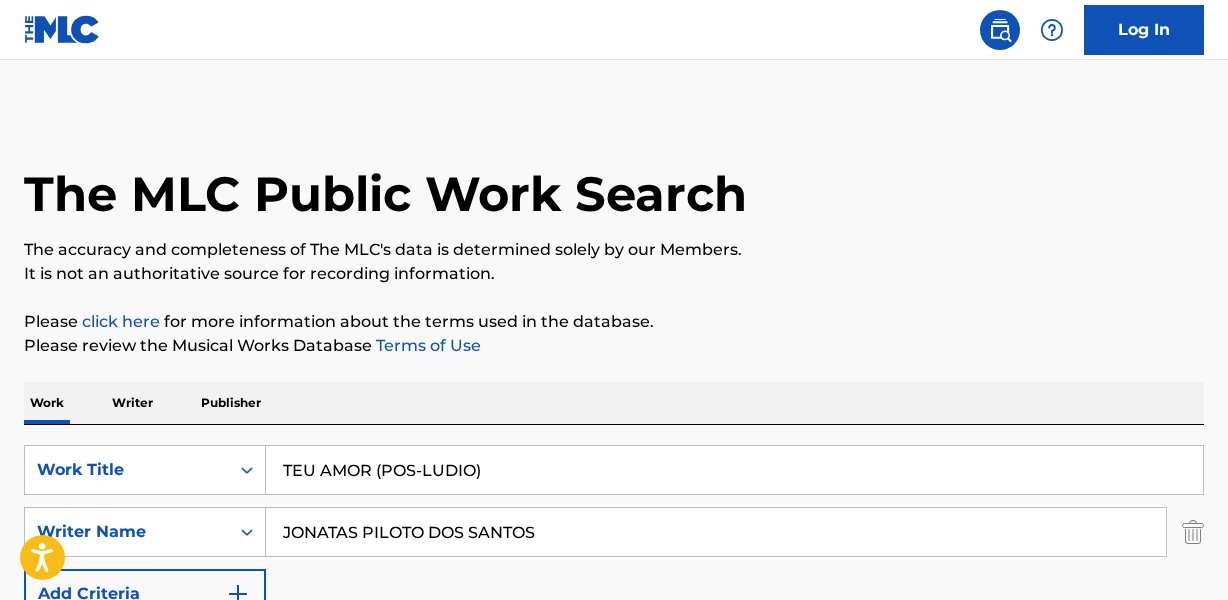 scroll, scrollTop: 176, scrollLeft: 0, axis: vertical 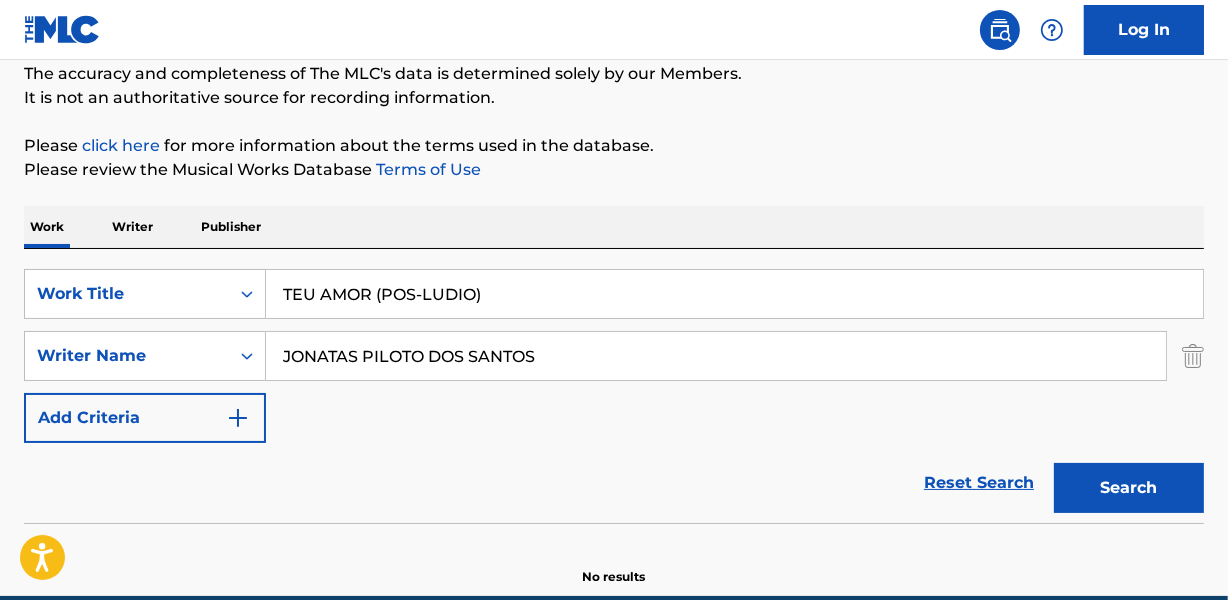 click on "TEU AMOR (POS-LUDIO)" at bounding box center (734, 294) 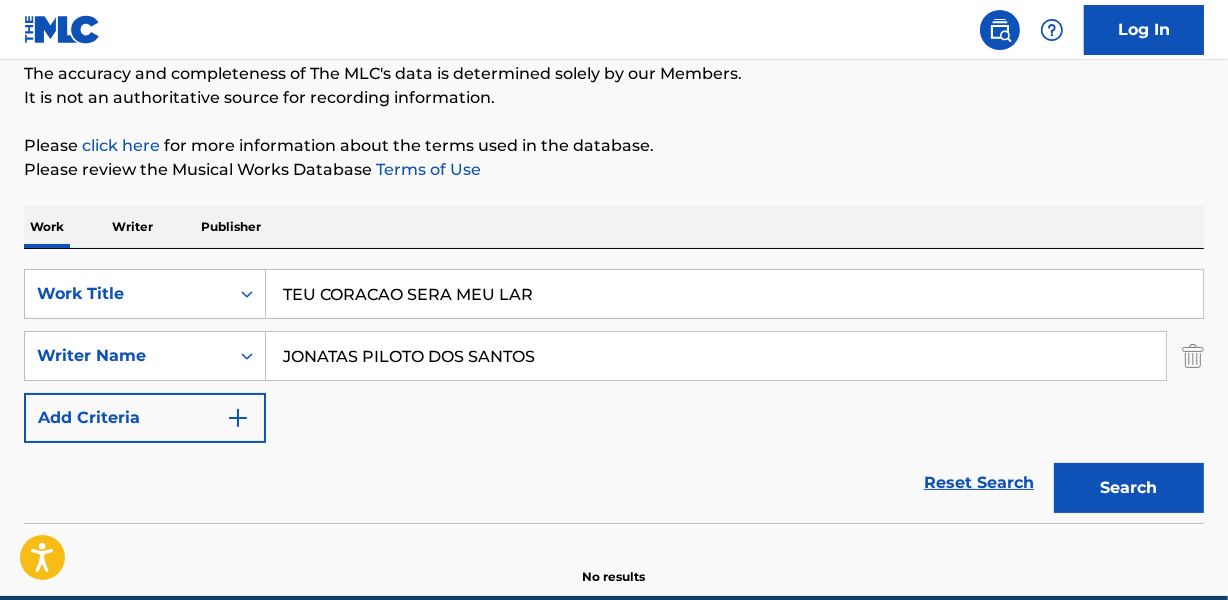 type on "TEU CORACAO SERA MEU LAR" 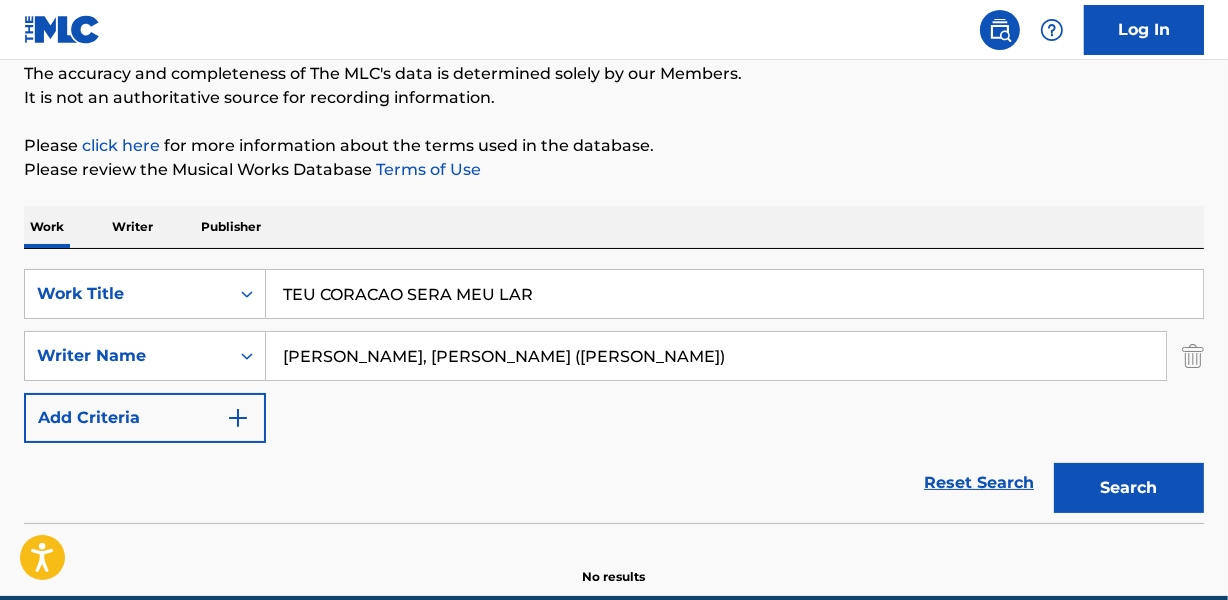 drag, startPoint x: 517, startPoint y: 350, endPoint x: 847, endPoint y: 349, distance: 330.00153 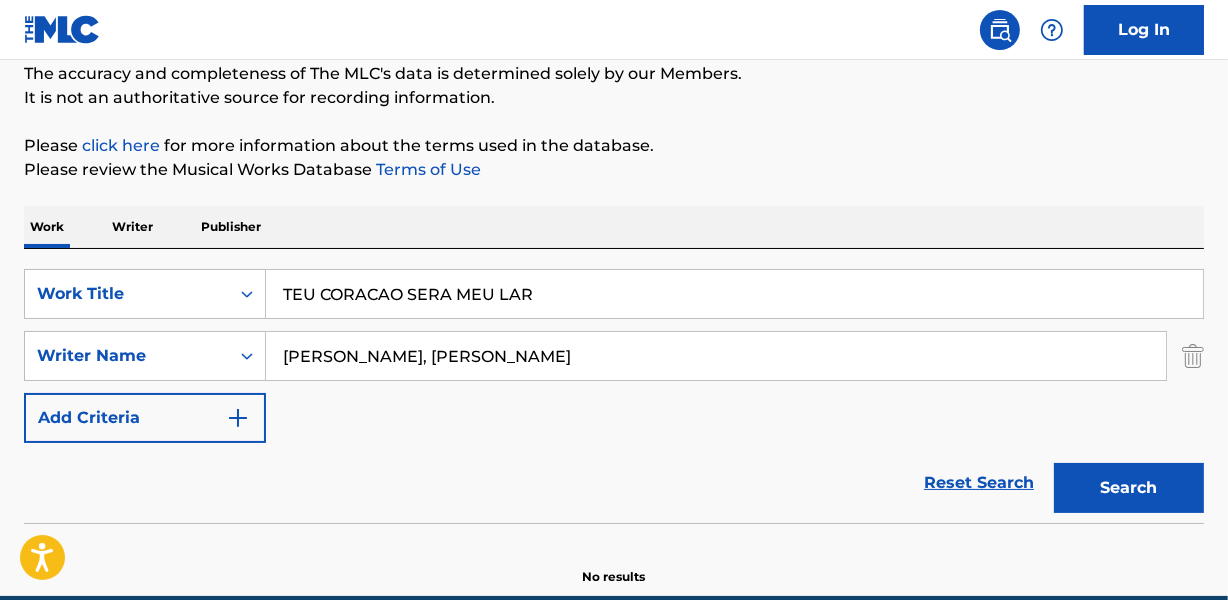 click on "Search" at bounding box center [1129, 488] 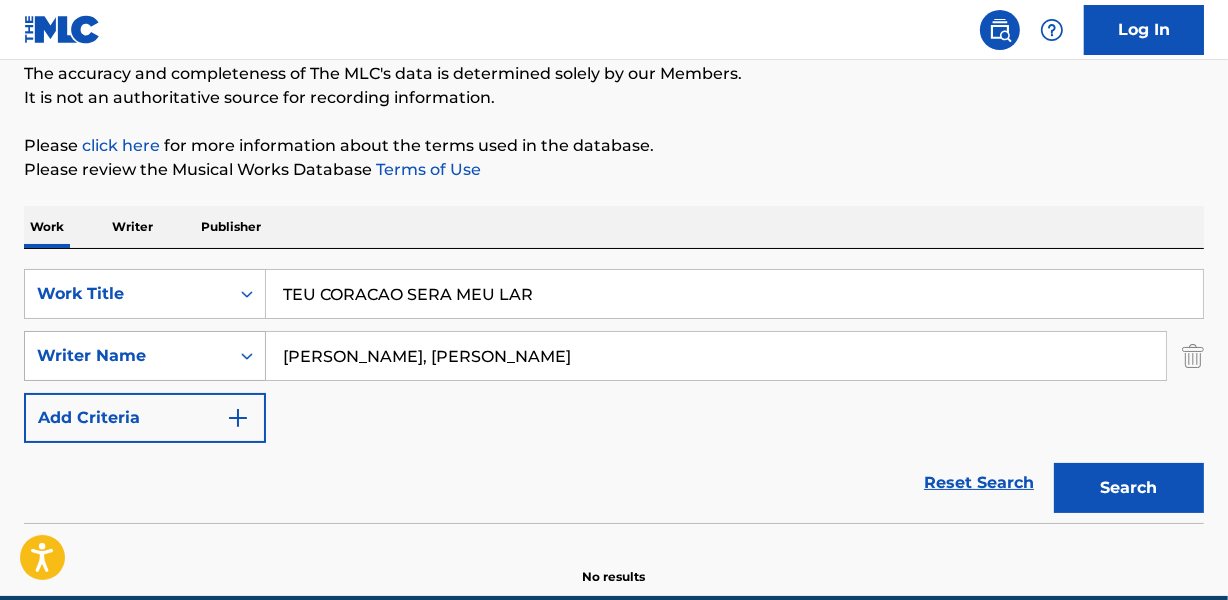 drag, startPoint x: 341, startPoint y: 353, endPoint x: 224, endPoint y: 354, distance: 117.00427 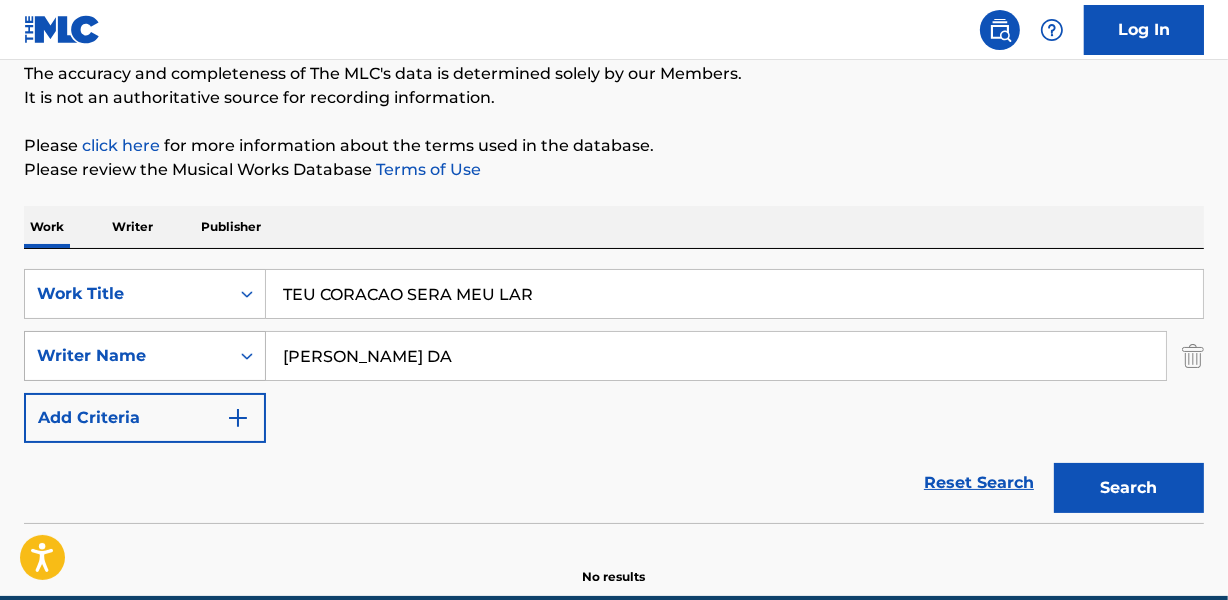 type on "[PERSON_NAME] DA" 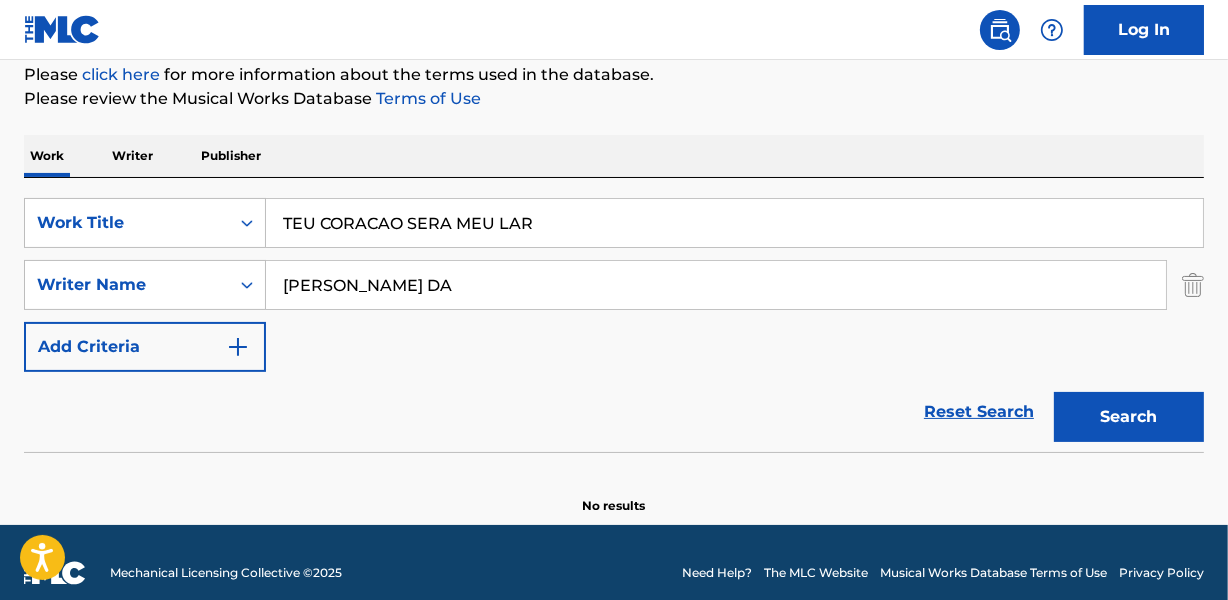scroll, scrollTop: 267, scrollLeft: 0, axis: vertical 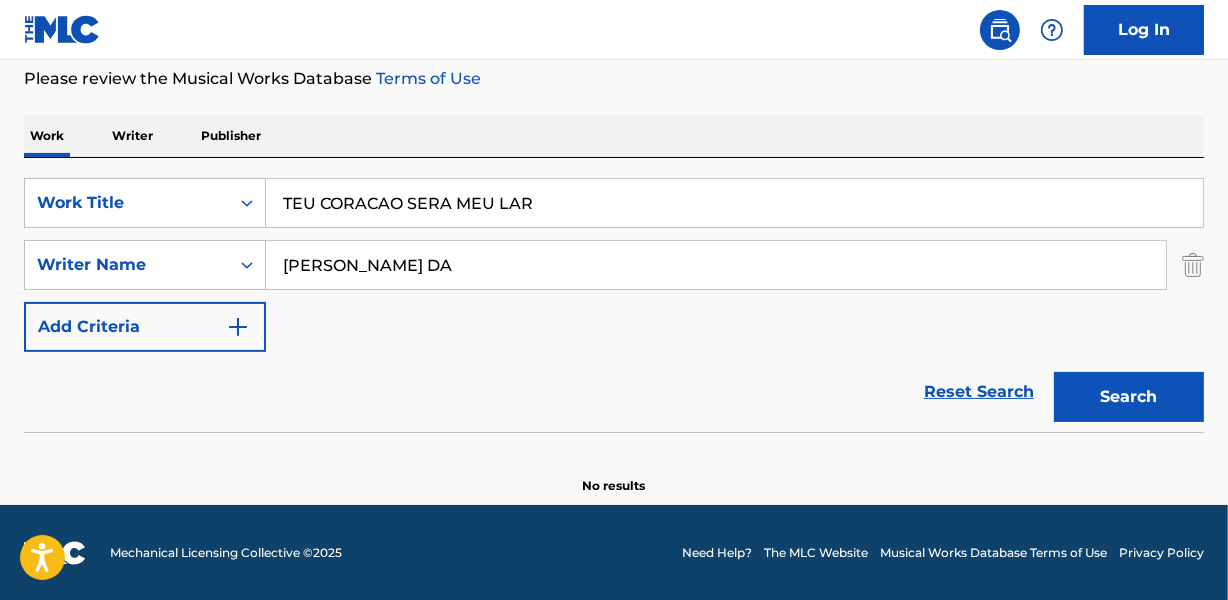 click on "TEU CORACAO SERA MEU LAR" at bounding box center (734, 203) 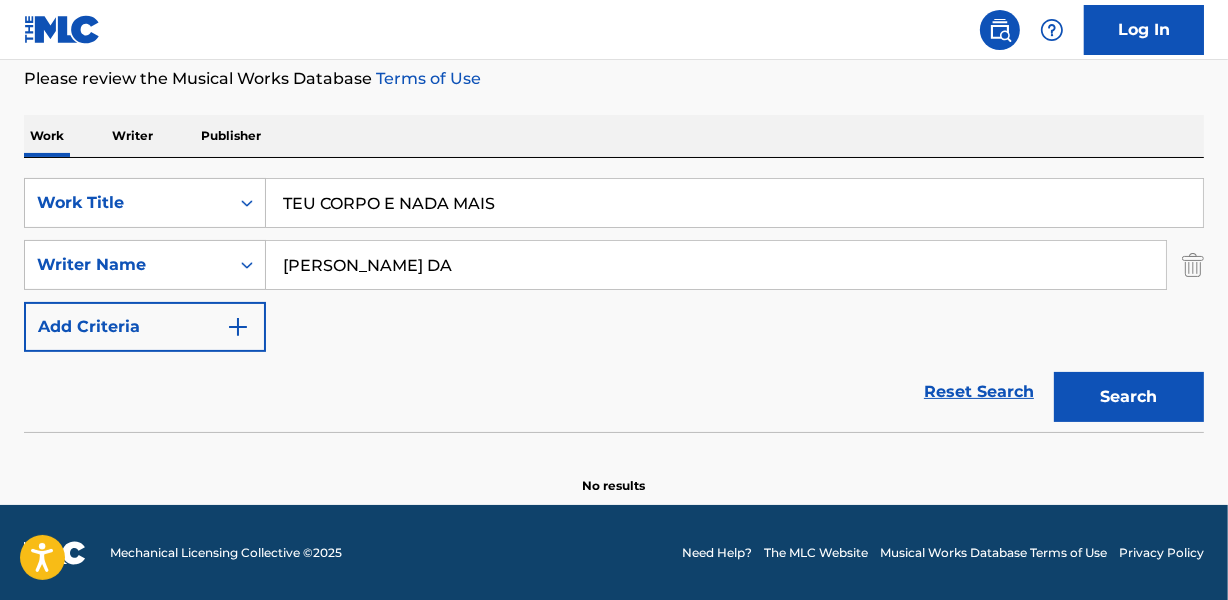 type on "TEU CORPO E NADA MAIS" 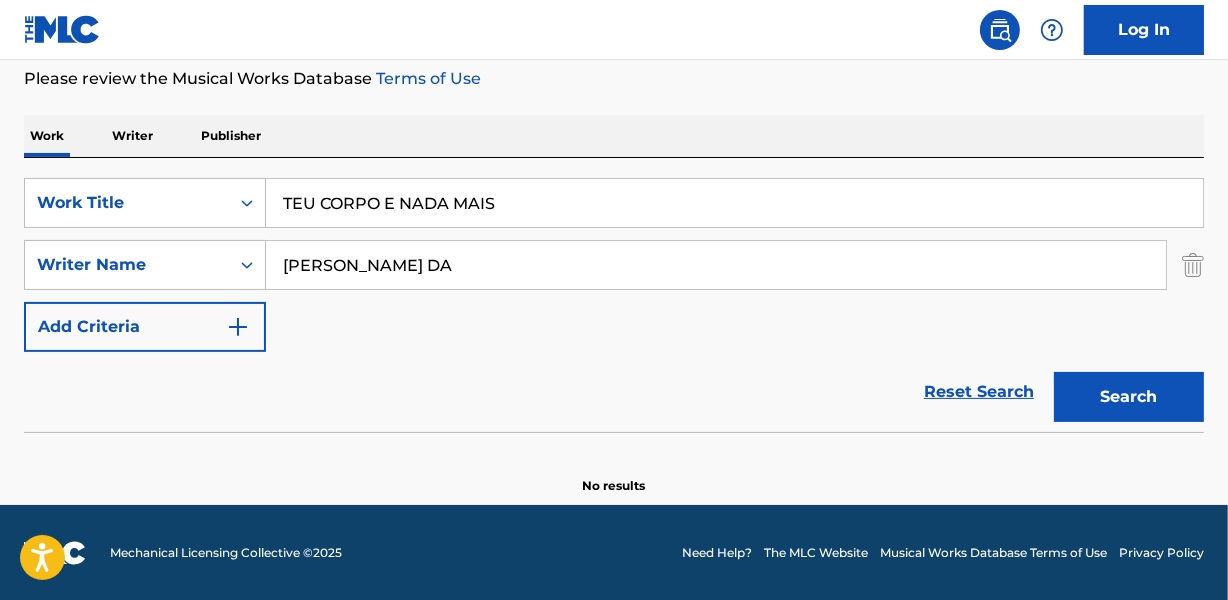 click on "[PERSON_NAME] DA" at bounding box center [716, 265] 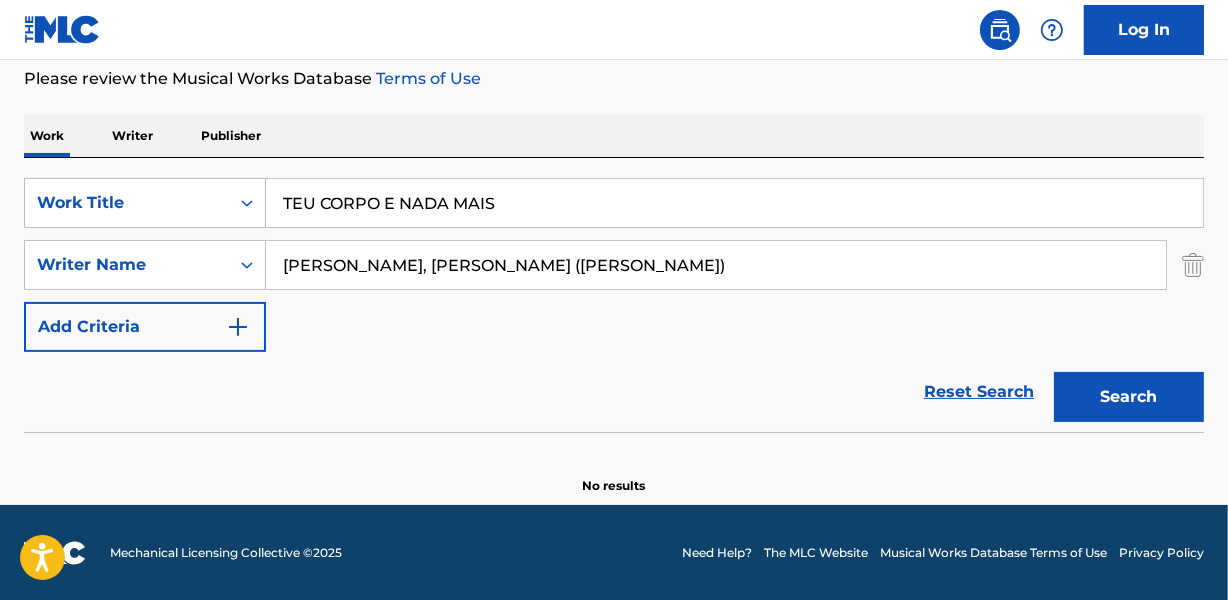click on "[PERSON_NAME], [PERSON_NAME] ([PERSON_NAME])" at bounding box center [716, 265] 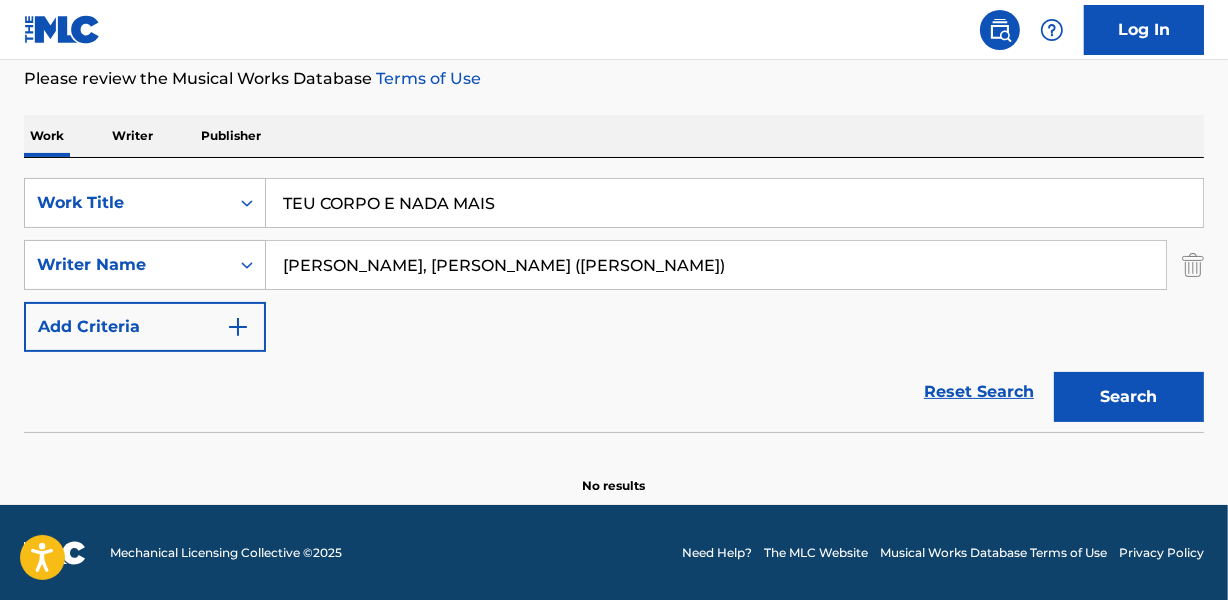 click on "Search" at bounding box center (1124, 392) 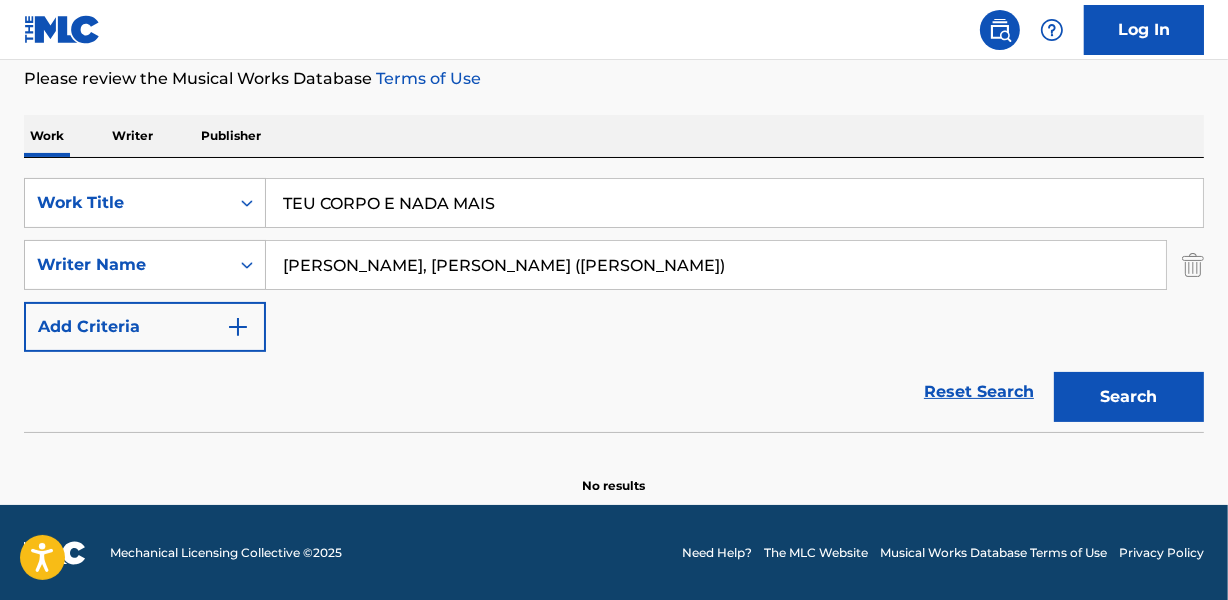 drag, startPoint x: 645, startPoint y: 262, endPoint x: 1170, endPoint y: 262, distance: 525 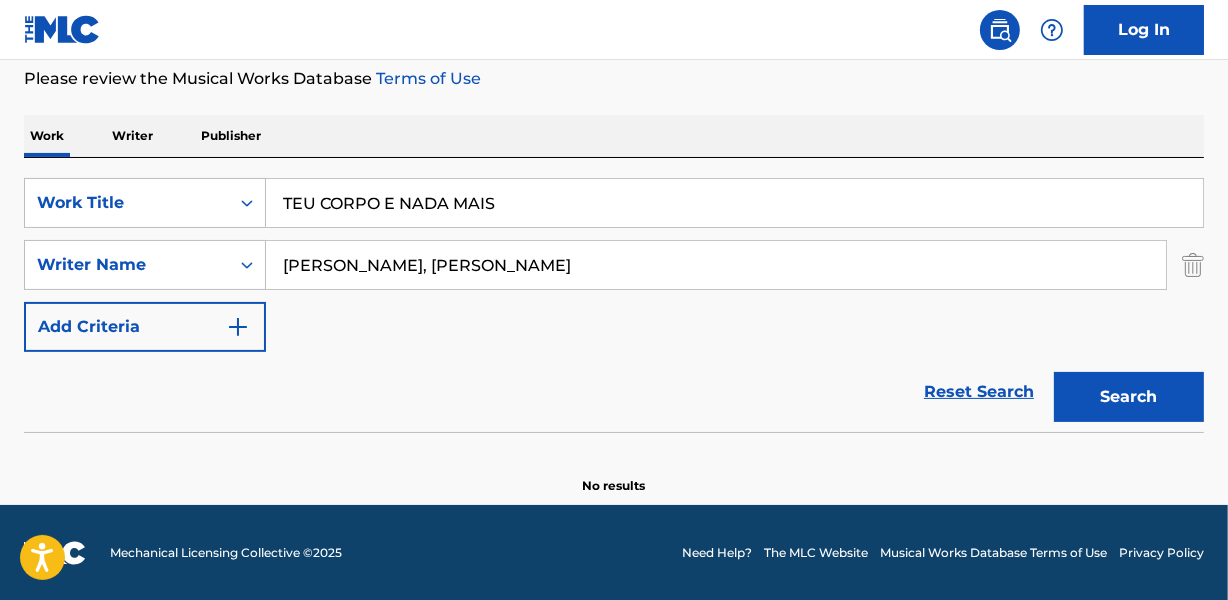 click on "Search" at bounding box center (1129, 397) 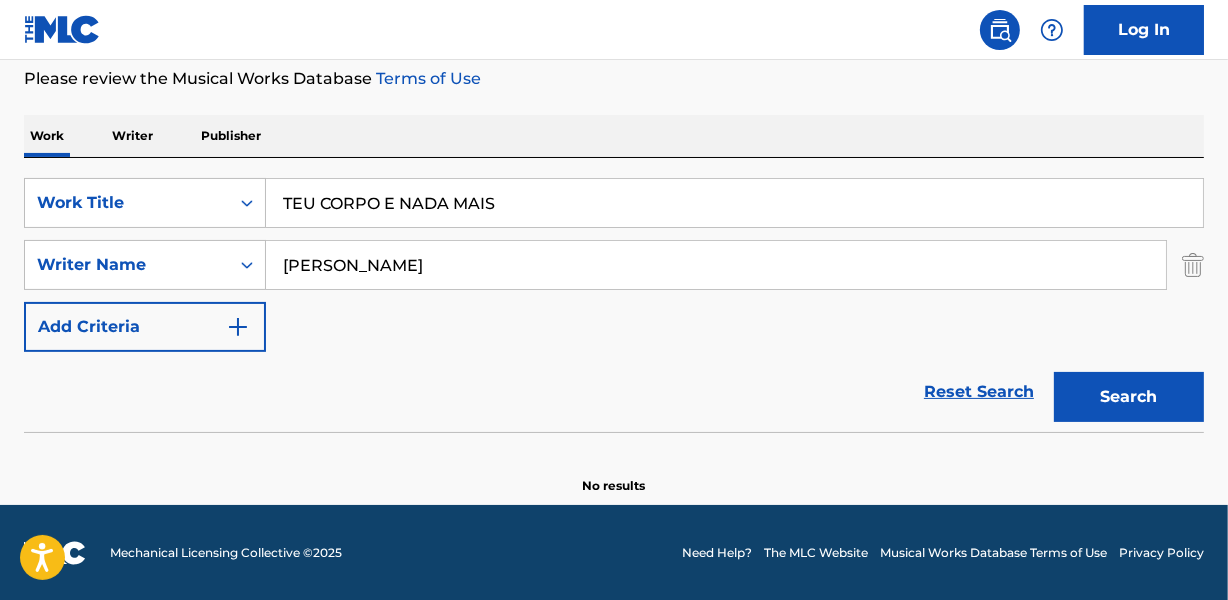 type on "[PERSON_NAME]" 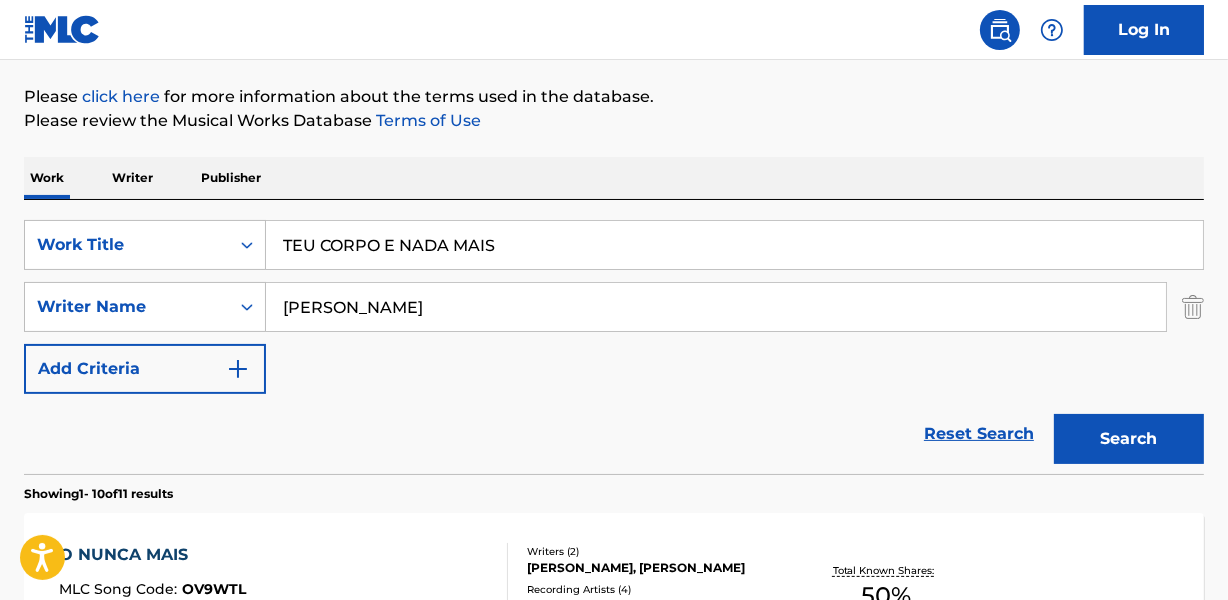 scroll, scrollTop: 176, scrollLeft: 0, axis: vertical 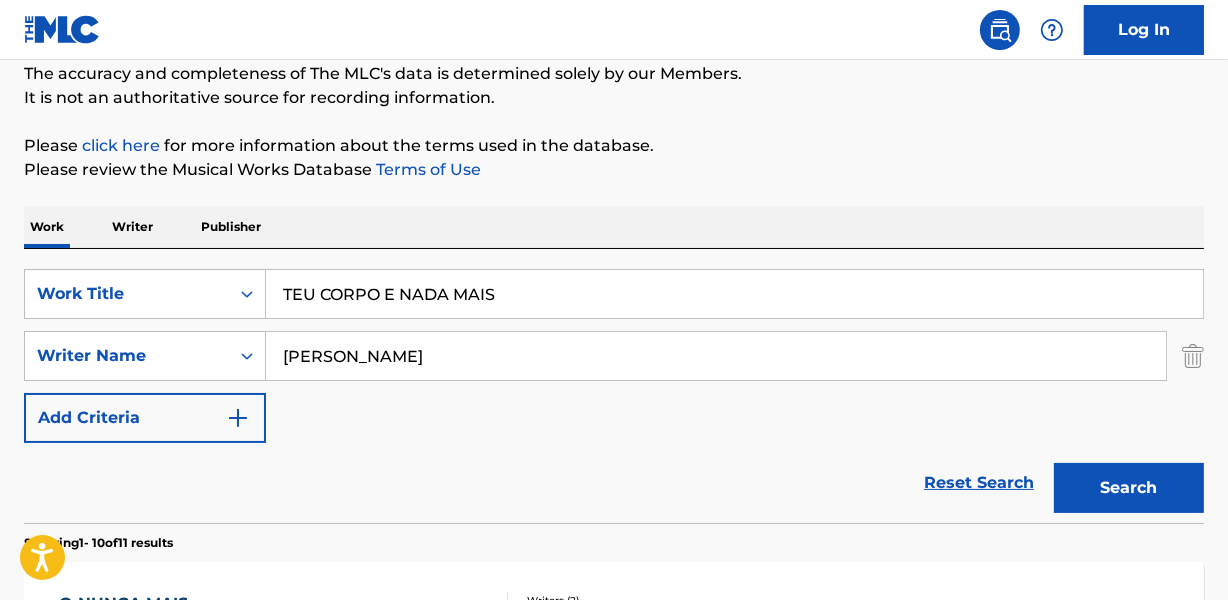 click on "TEU CORPO E NADA MAIS" at bounding box center [734, 294] 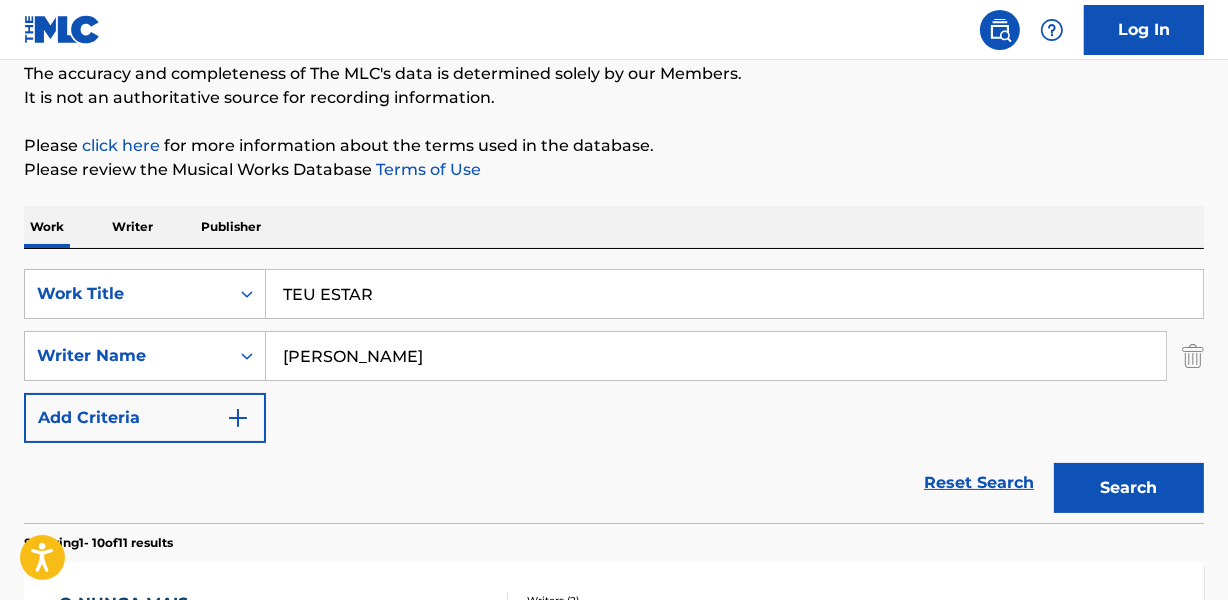 type on "TEU ESTAR" 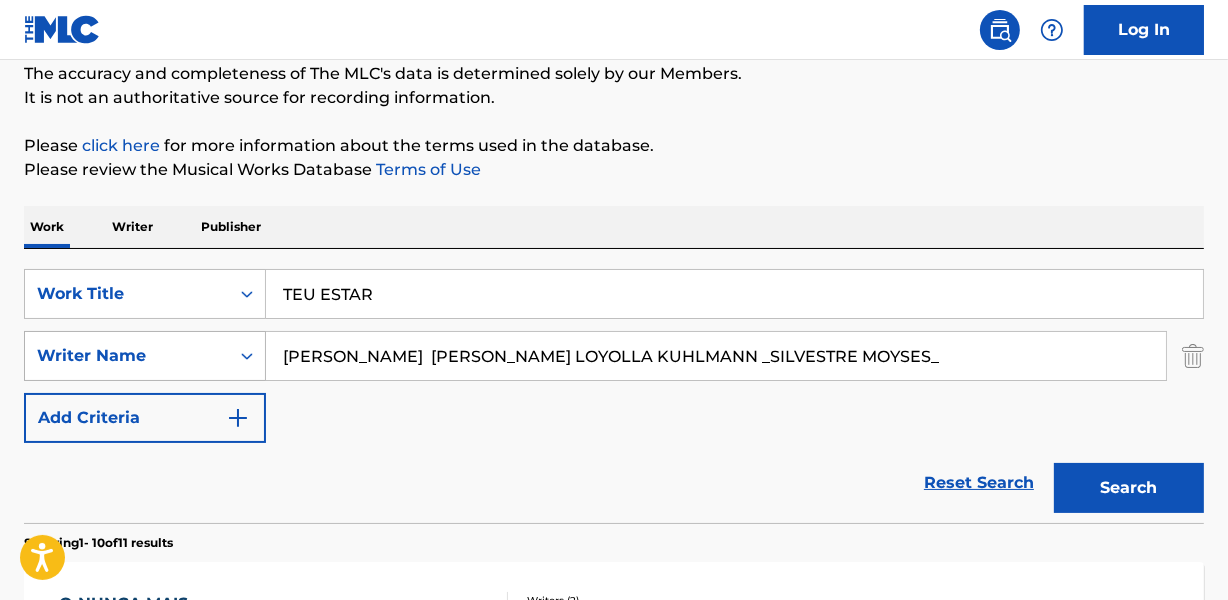 scroll, scrollTop: 0, scrollLeft: 0, axis: both 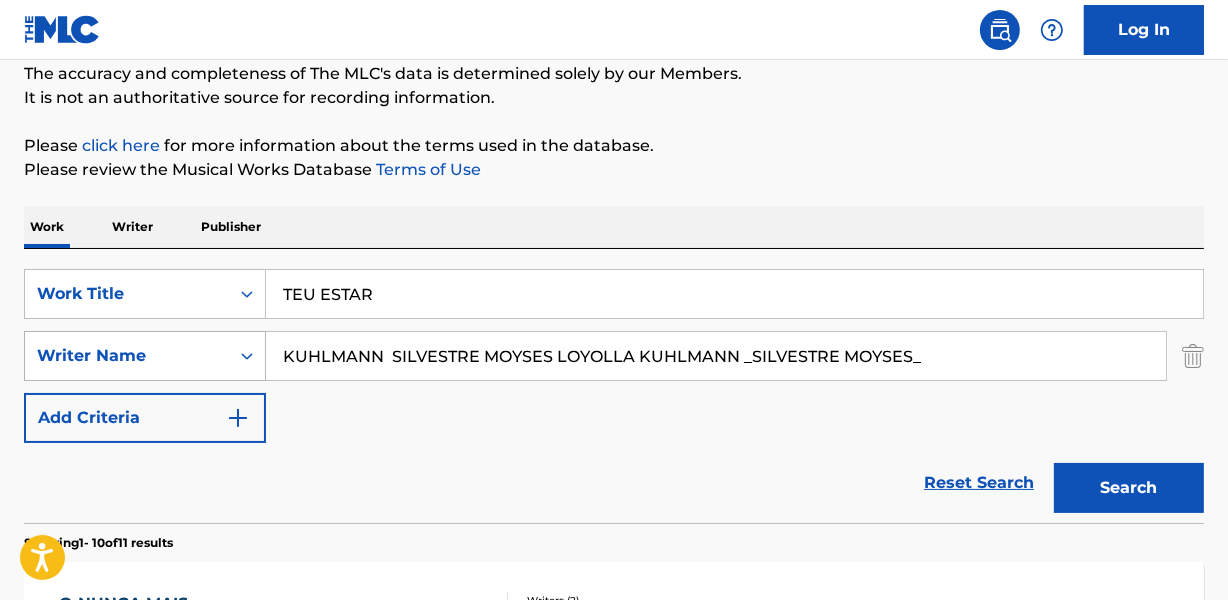 click on "Search" at bounding box center (1129, 488) 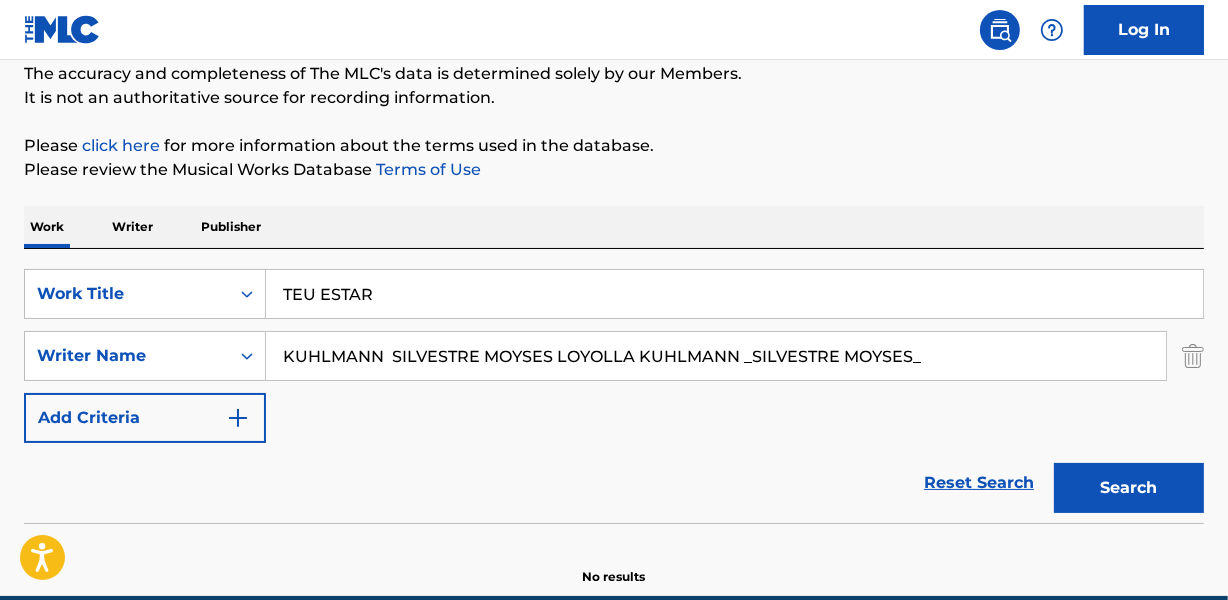 drag, startPoint x: 739, startPoint y: 353, endPoint x: 975, endPoint y: 343, distance: 236.21178 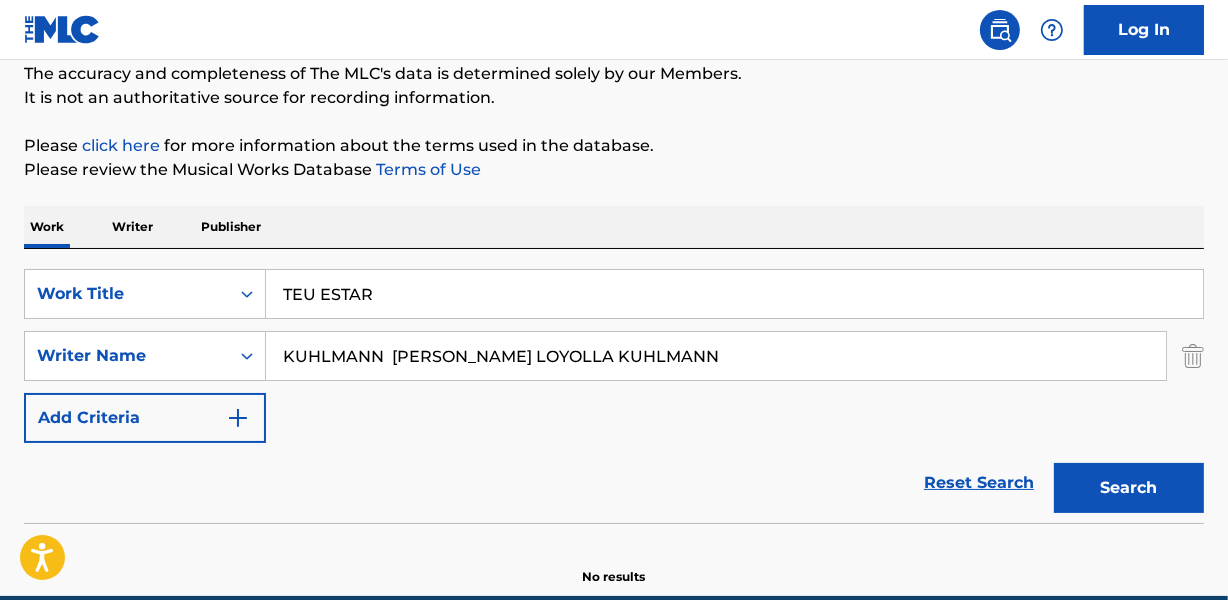 click on "Search" at bounding box center [1129, 488] 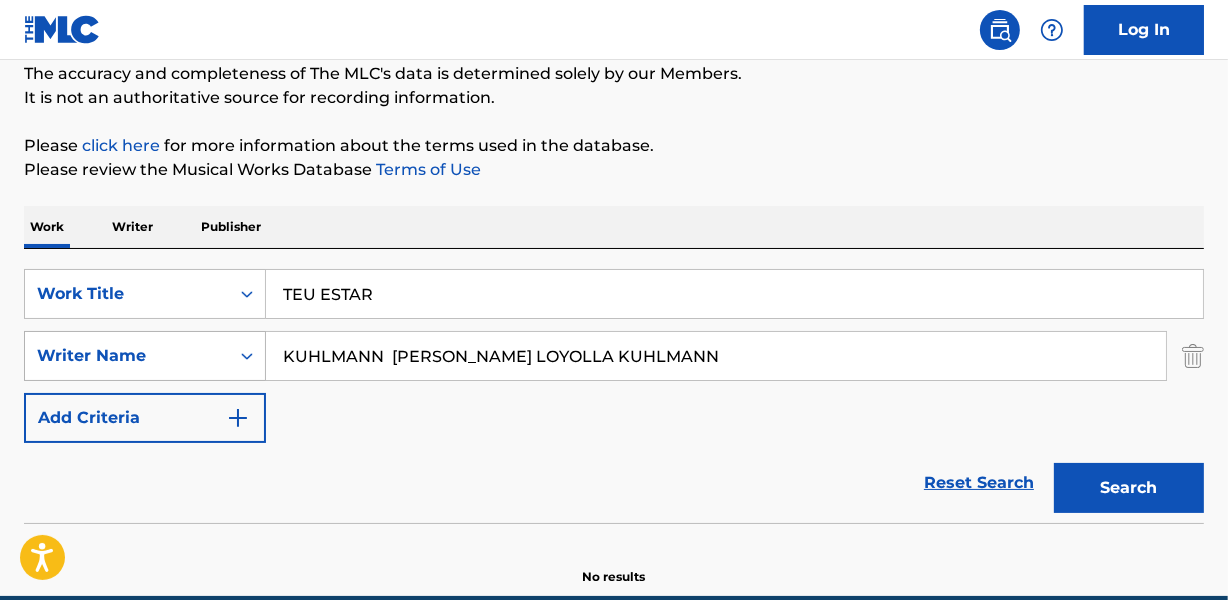 drag, startPoint x: 387, startPoint y: 350, endPoint x: 209, endPoint y: 346, distance: 178.04494 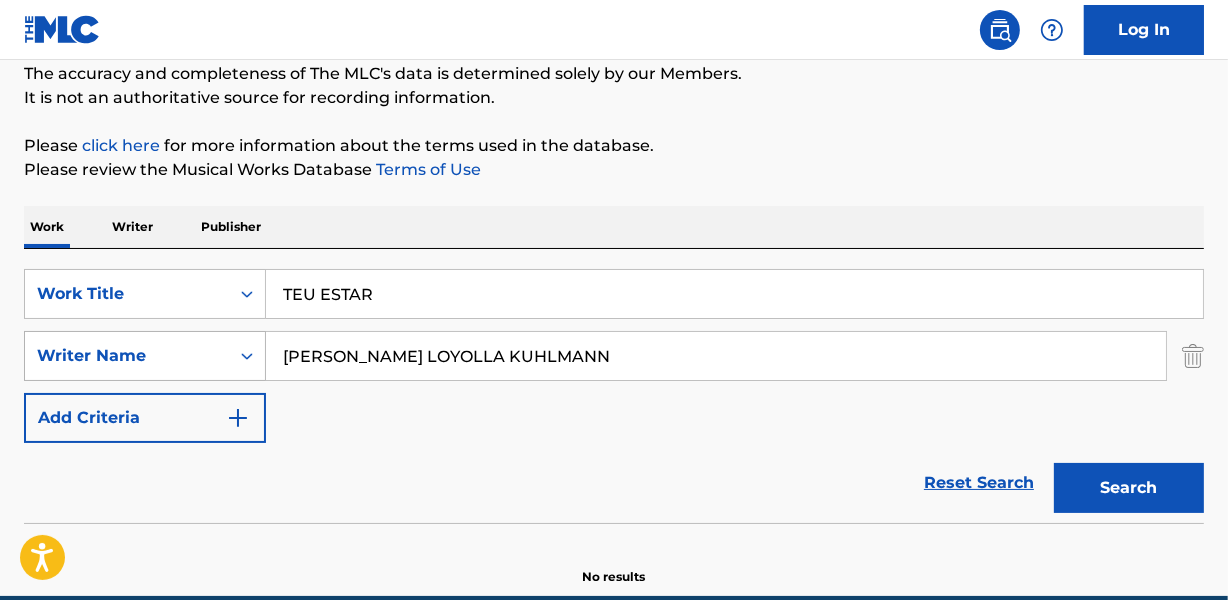 type on "[PERSON_NAME] LOYOLLA KUHLMANN" 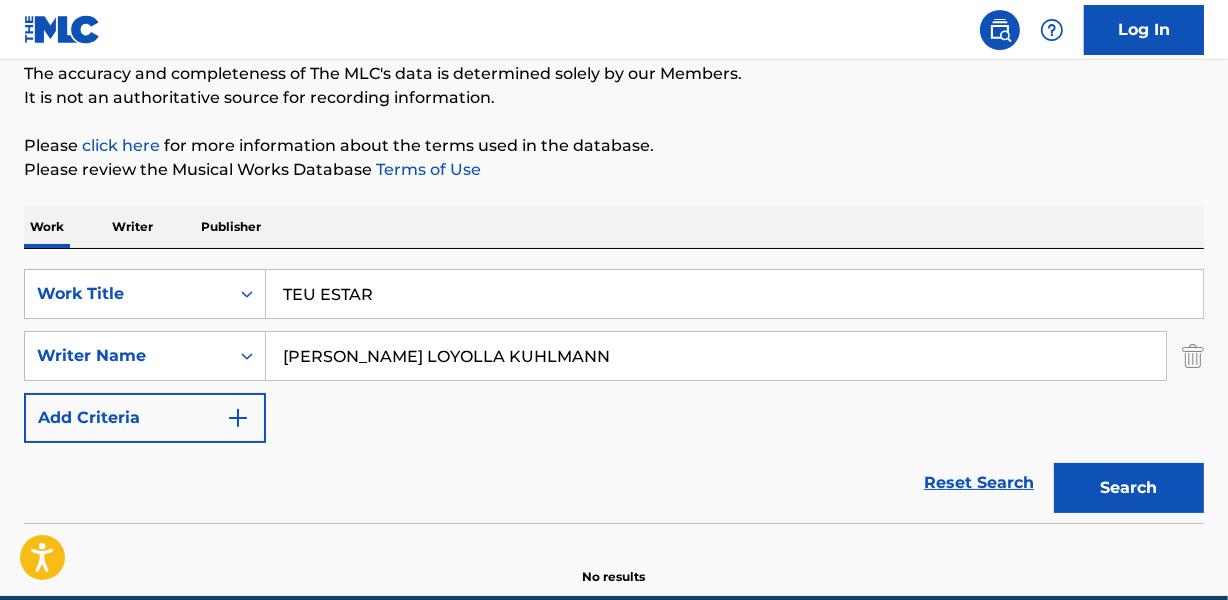 click on "TEU ESTAR" at bounding box center (734, 294) 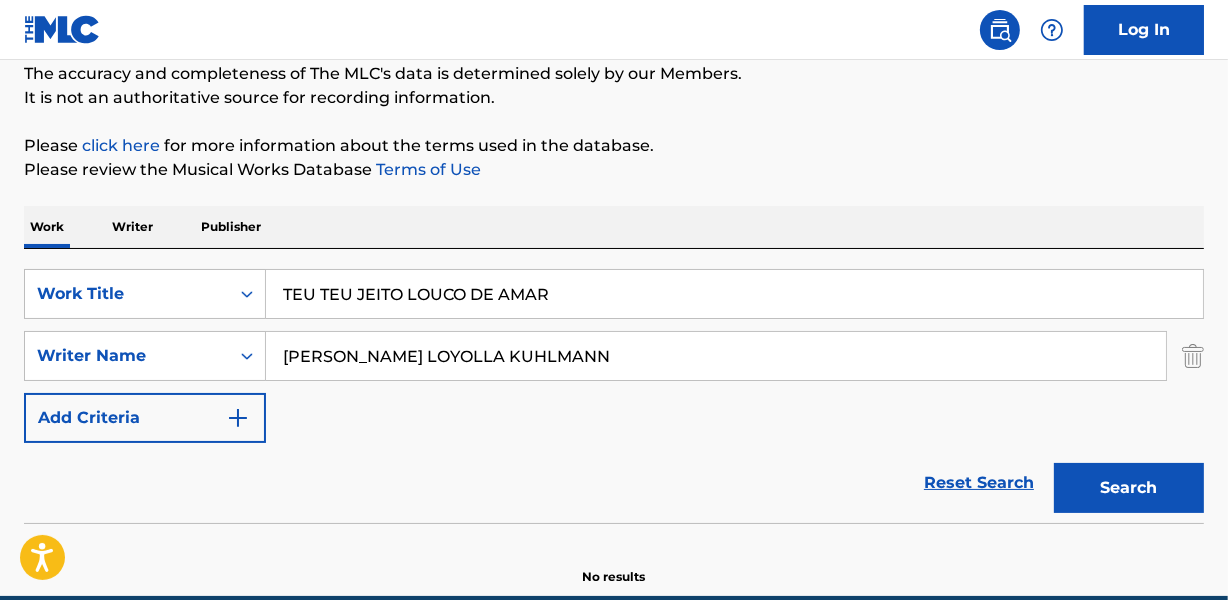 click on "TEU TEU JEITO LOUCO DE AMAR" at bounding box center (734, 294) 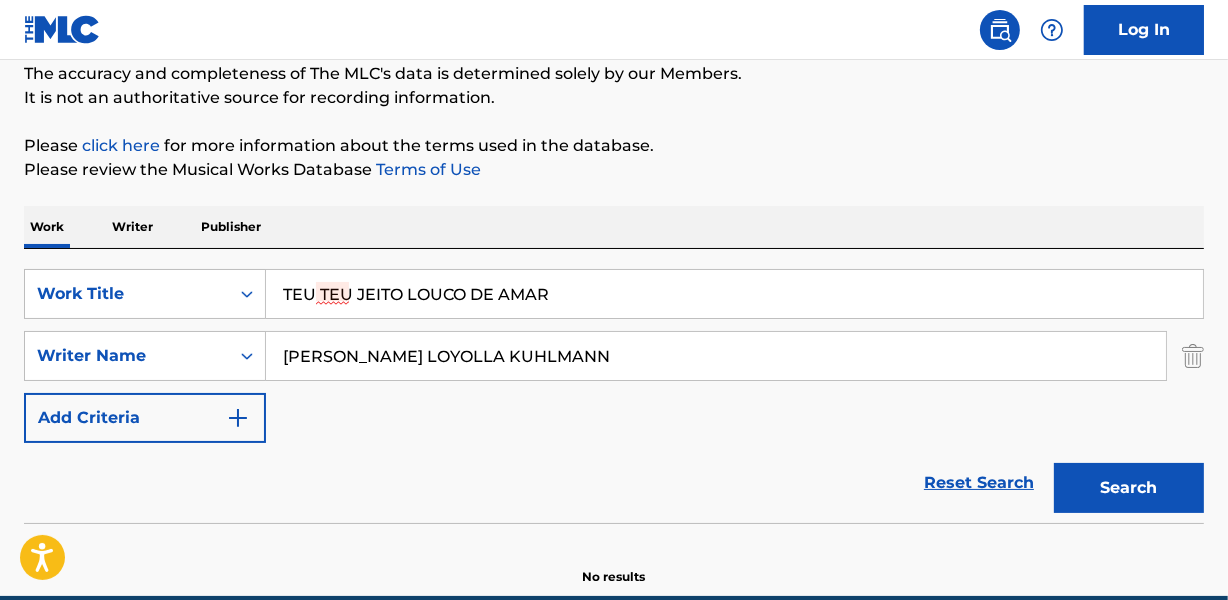 click on "TEU TEU JEITO LOUCO DE AMAR" at bounding box center (734, 294) 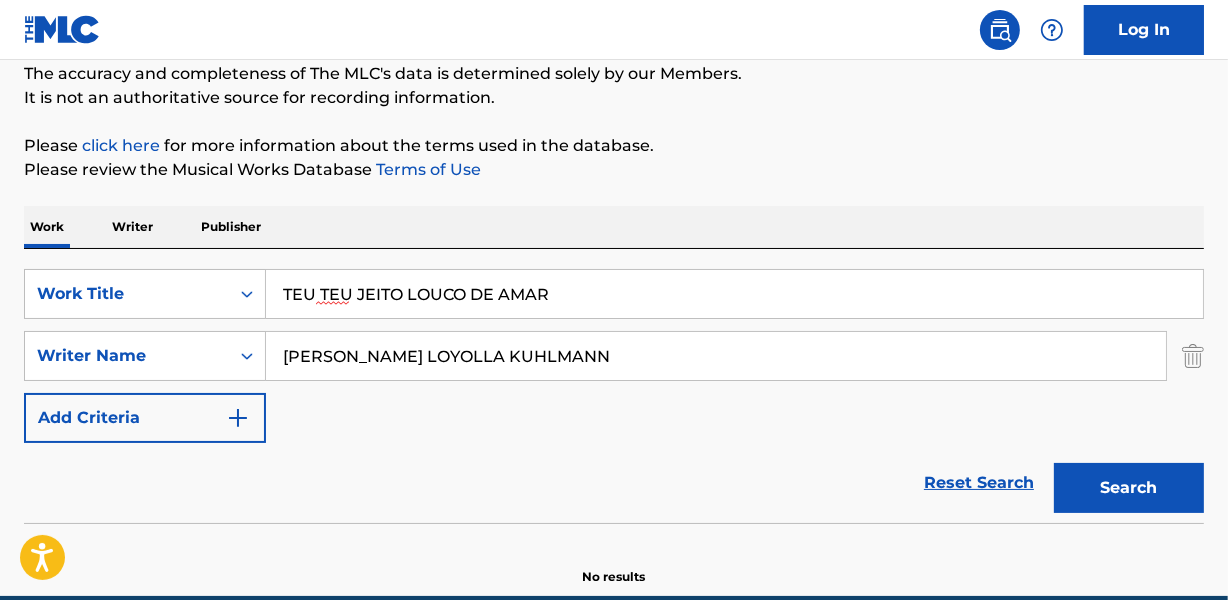paste 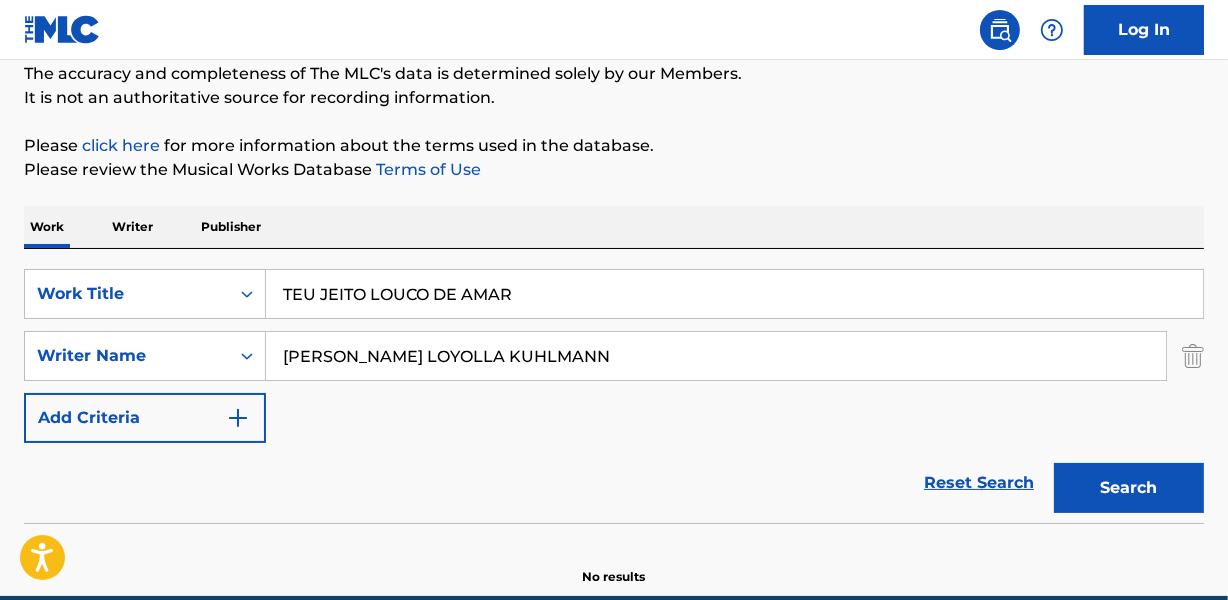 type on "TEU JEITO LOUCO DE AMAR" 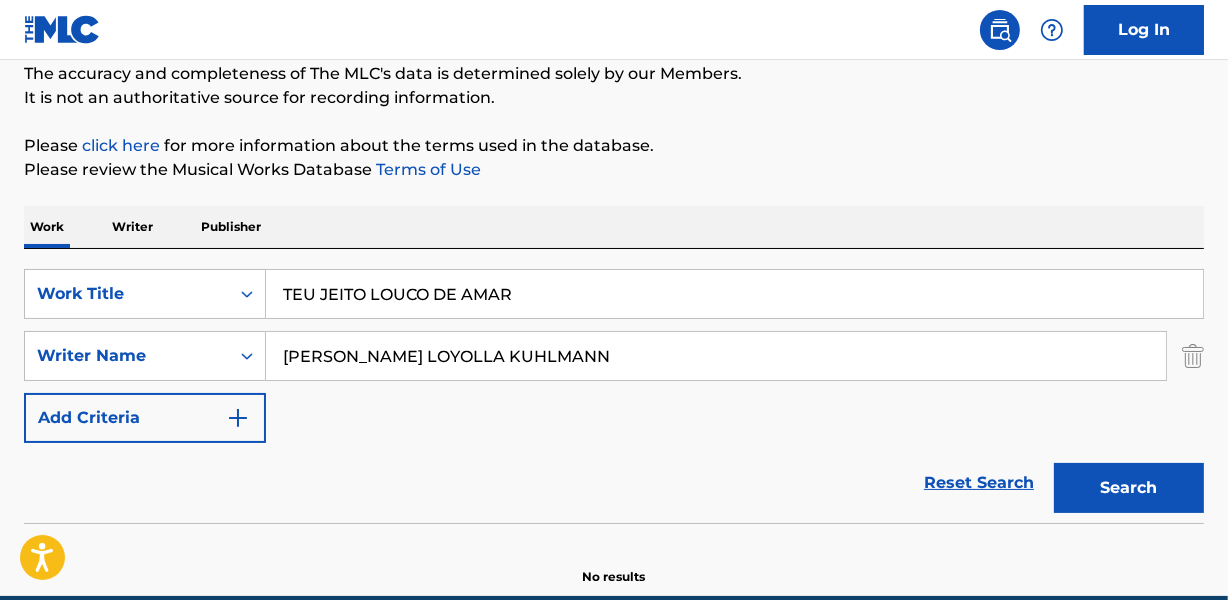 click on "[PERSON_NAME] LOYOLLA KUHLMANN" at bounding box center (716, 356) 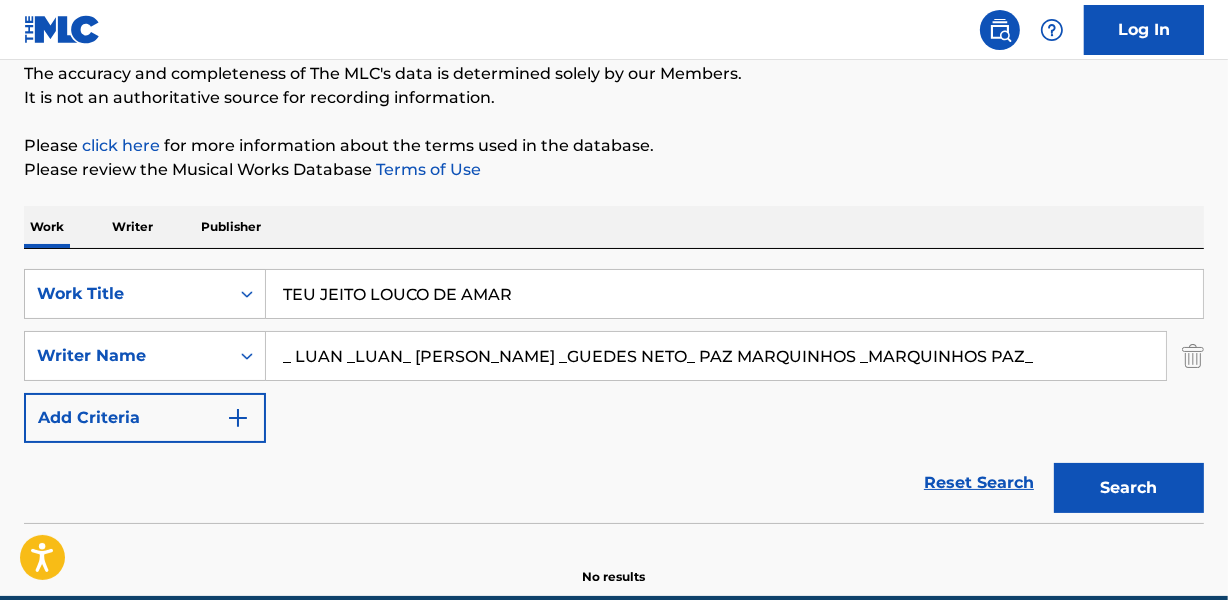 drag, startPoint x: 410, startPoint y: 353, endPoint x: 190, endPoint y: 324, distance: 221.90314 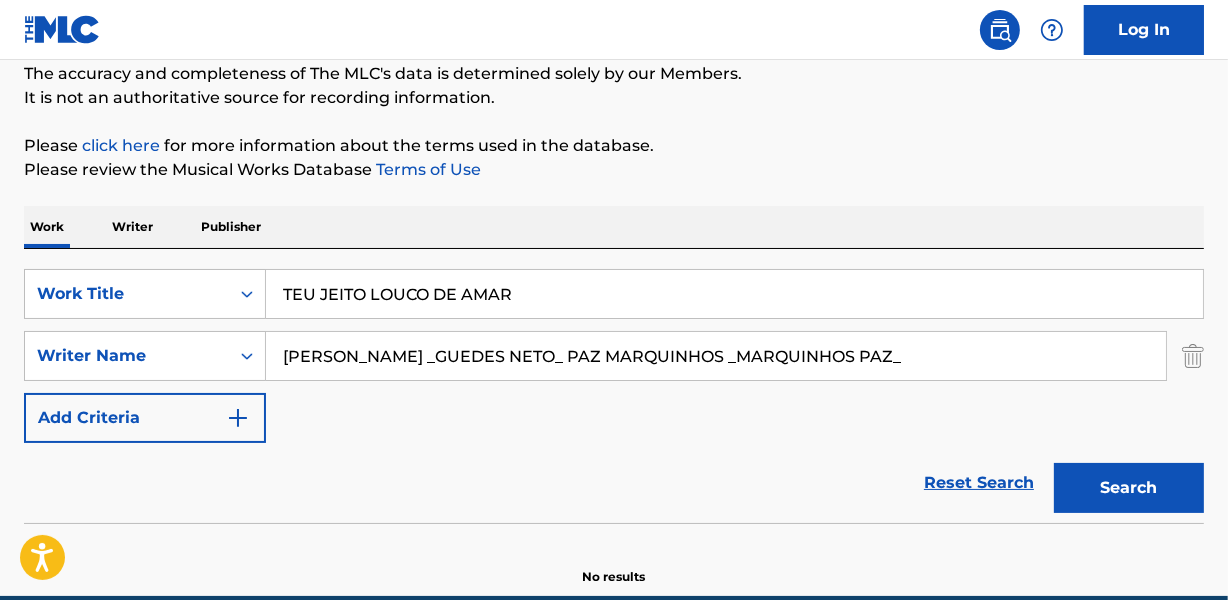 drag, startPoint x: 408, startPoint y: 360, endPoint x: 1135, endPoint y: 350, distance: 727.0688 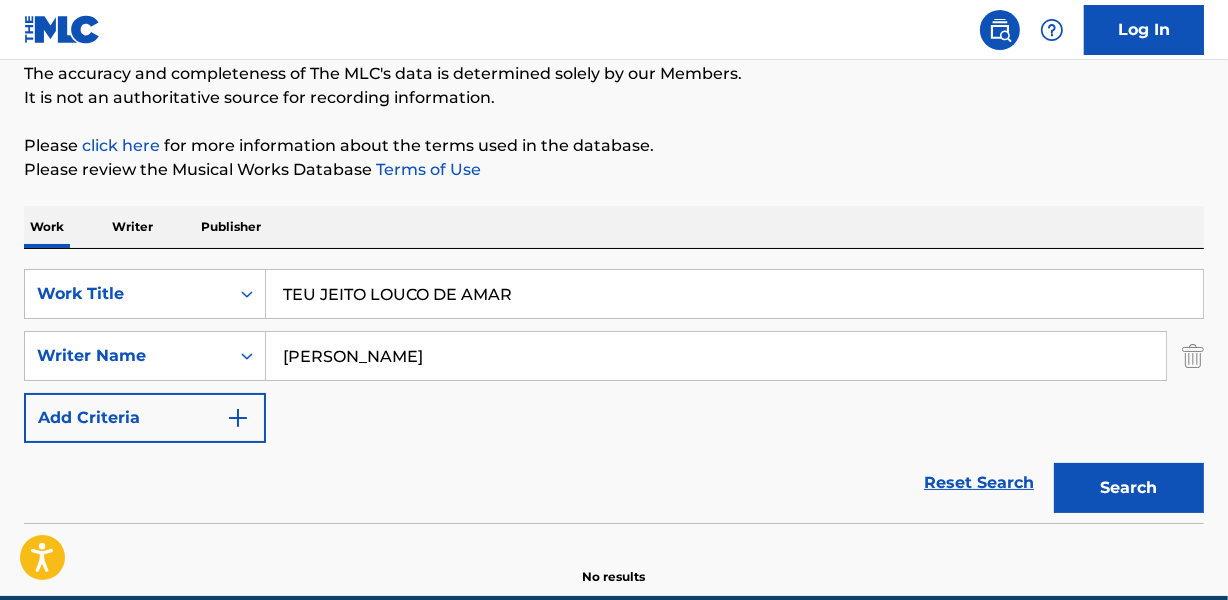 type on "[PERSON_NAME]" 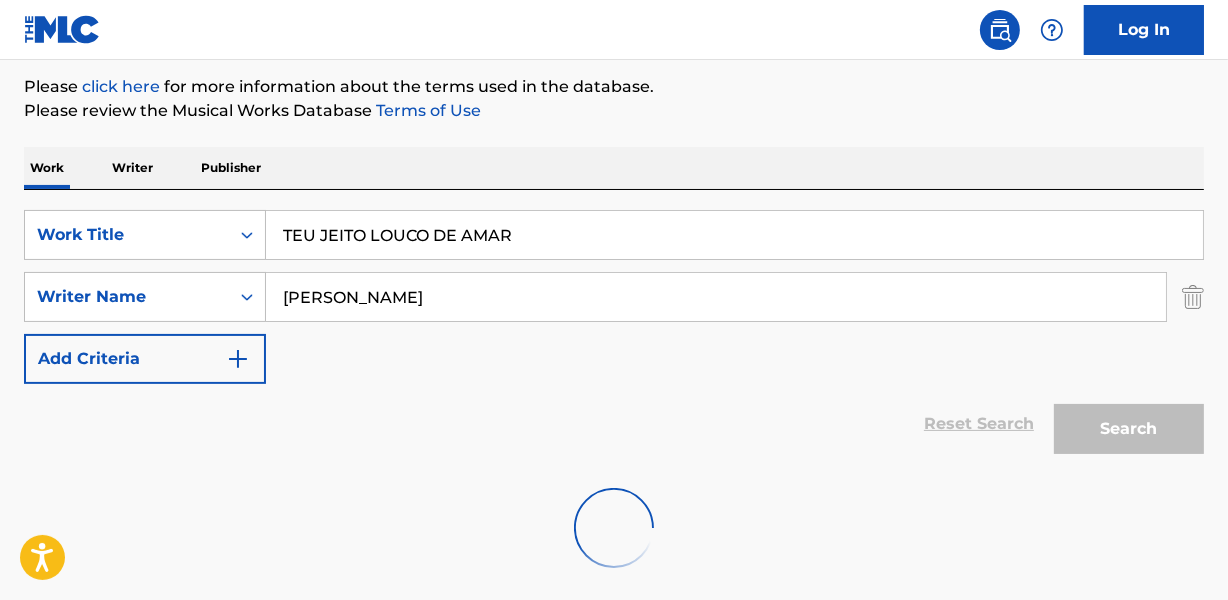 scroll, scrollTop: 267, scrollLeft: 0, axis: vertical 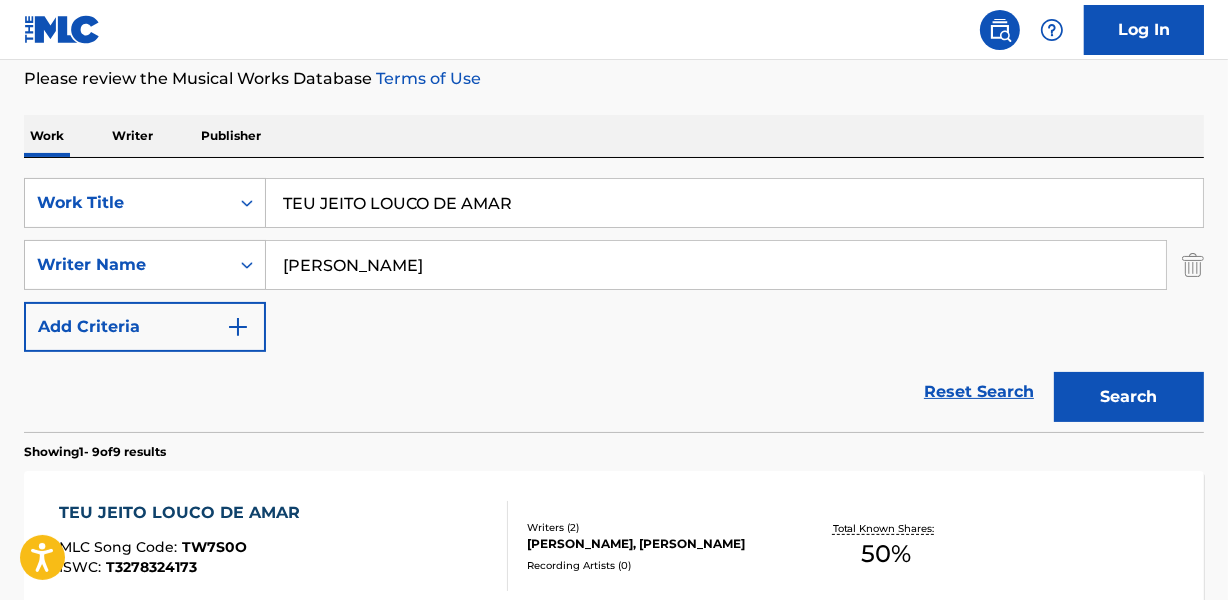 click on "[PERSON_NAME], [PERSON_NAME]" at bounding box center (657, 544) 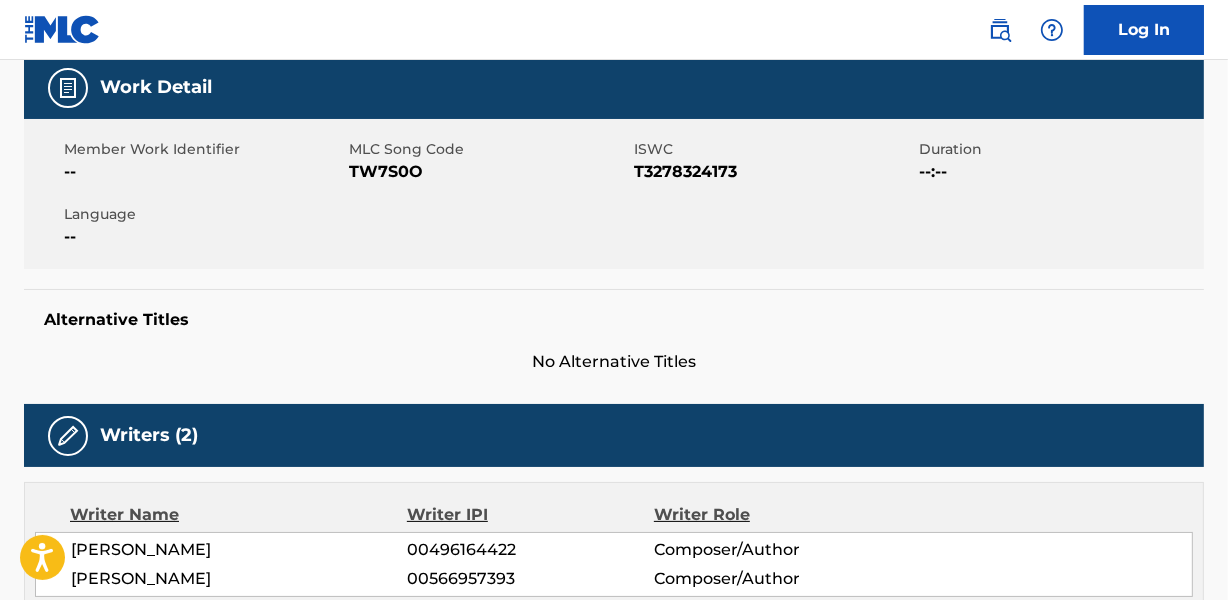scroll, scrollTop: 0, scrollLeft: 0, axis: both 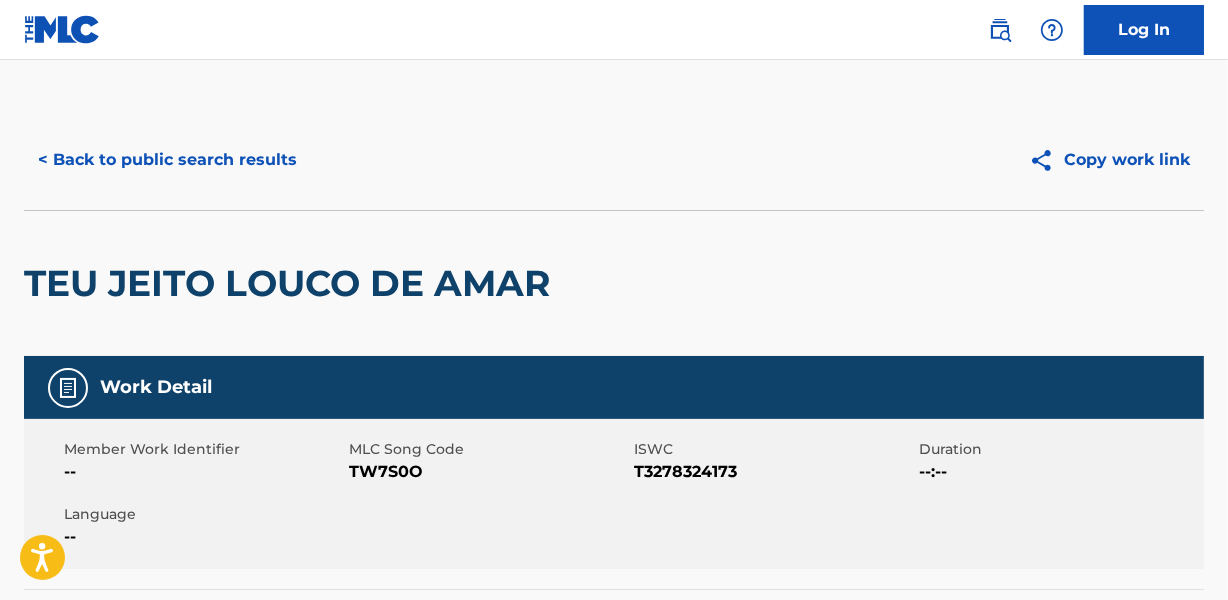 click on "< Back to public search results" at bounding box center [167, 160] 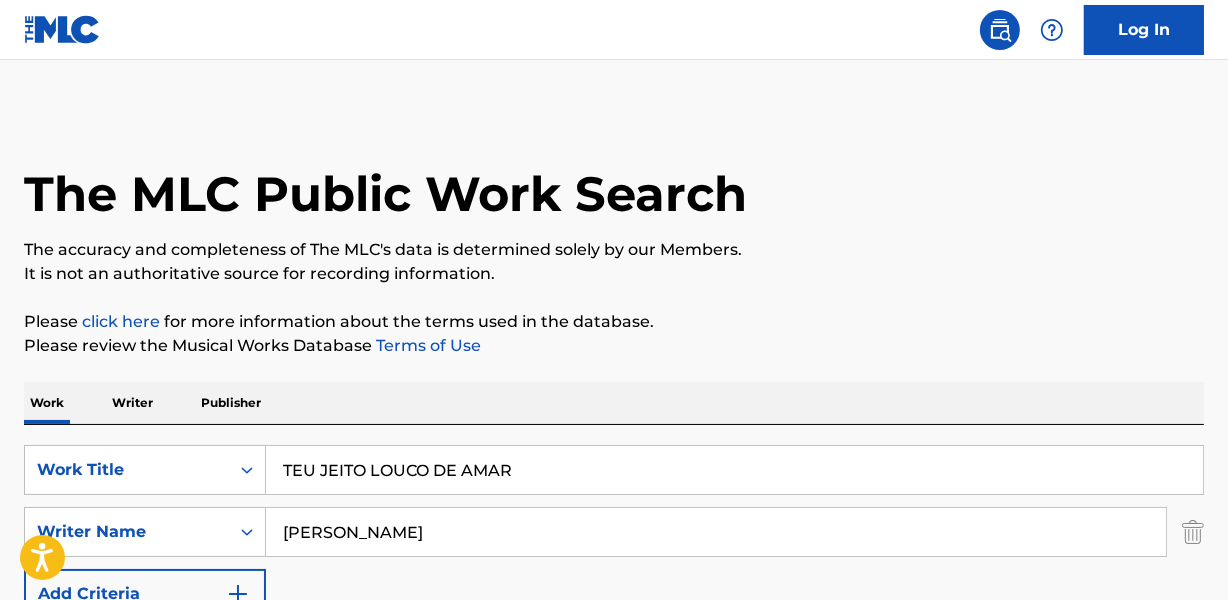 scroll, scrollTop: 267, scrollLeft: 0, axis: vertical 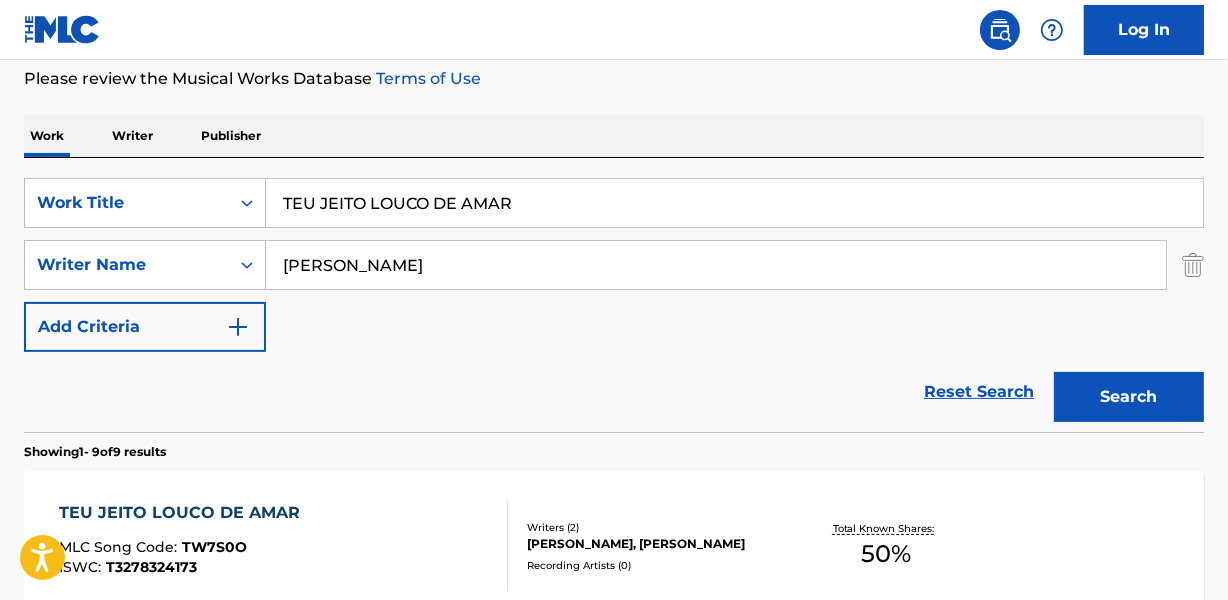 click on "TEU JEITO LOUCO DE AMAR" at bounding box center [734, 203] 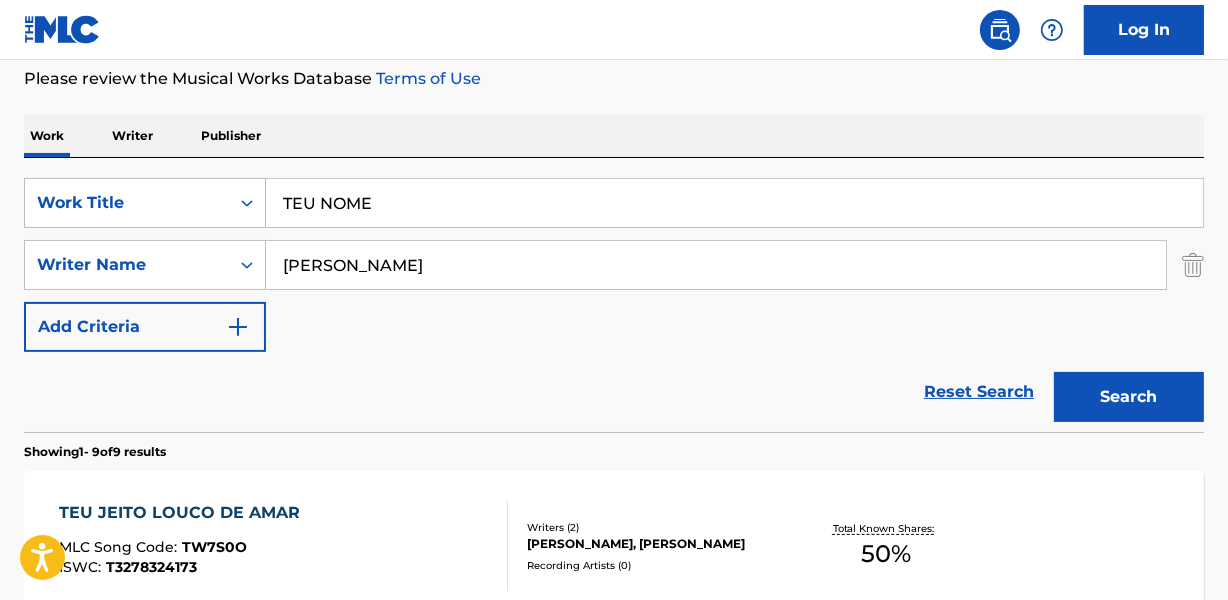 type on "TEU NOME" 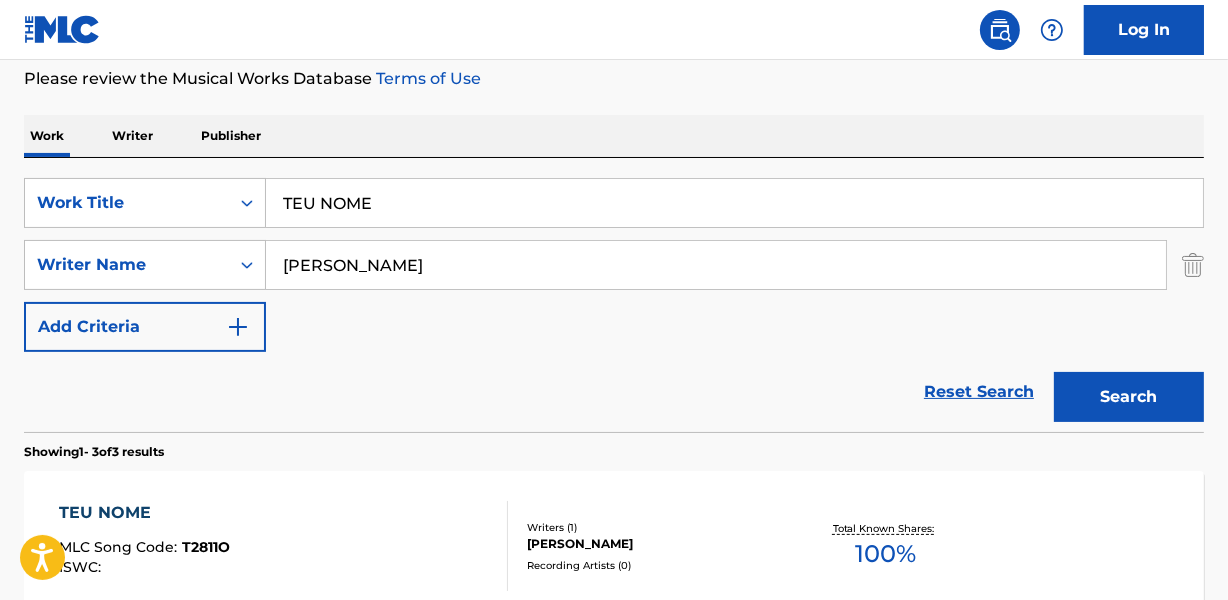 click on "Reset Search Search" at bounding box center [614, 392] 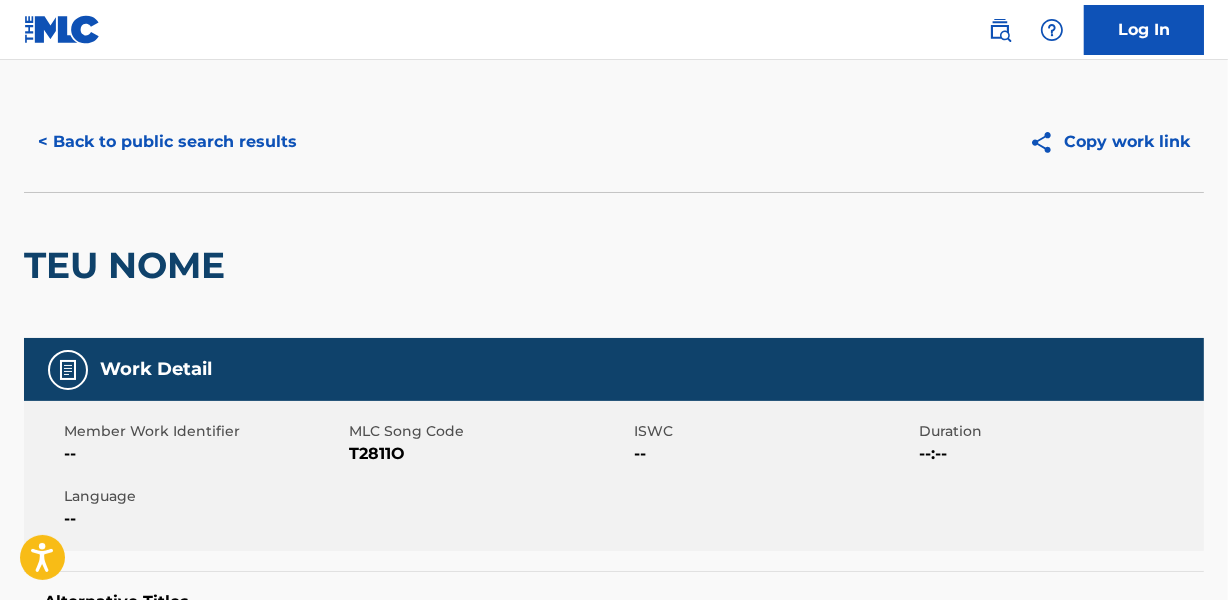scroll, scrollTop: 0, scrollLeft: 0, axis: both 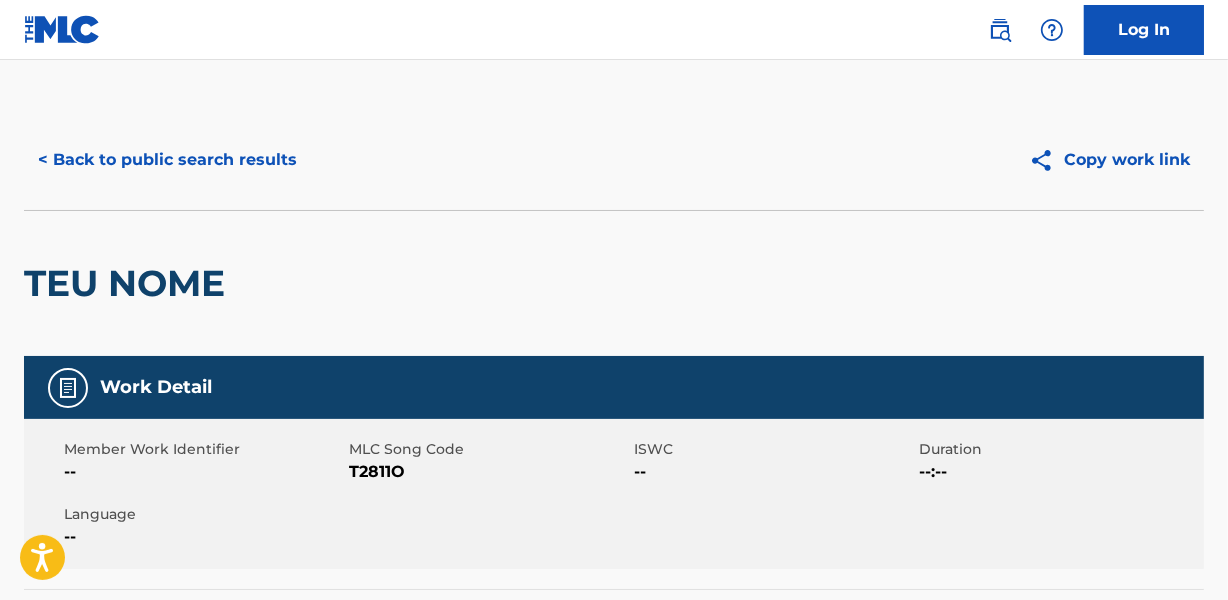 click on "< Back to public search results" at bounding box center [167, 160] 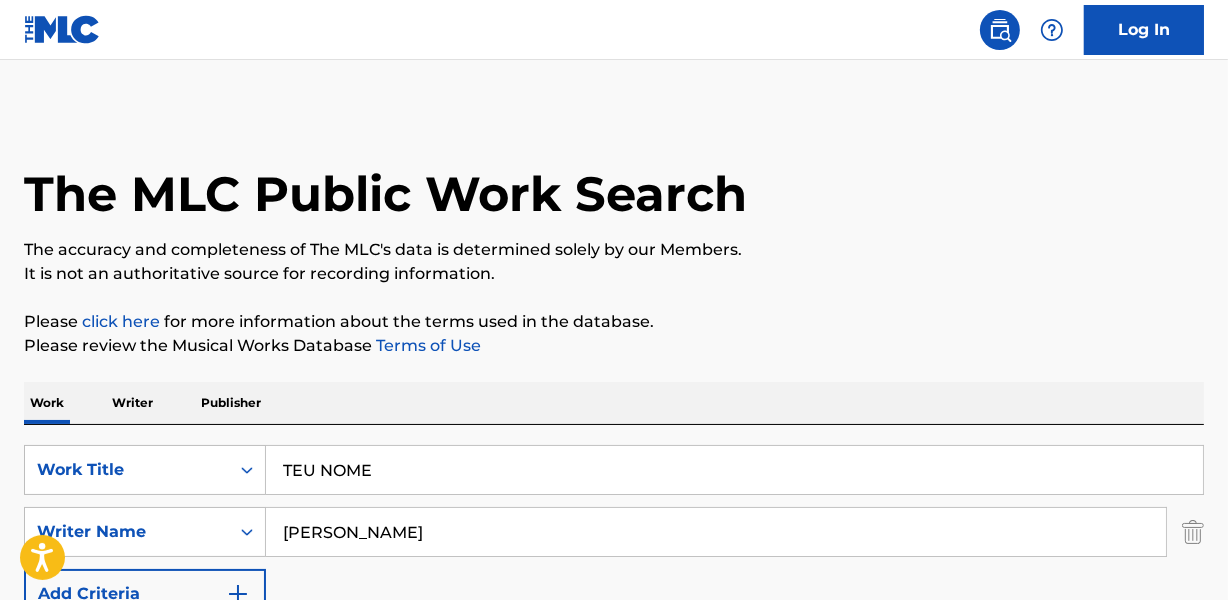 scroll, scrollTop: 267, scrollLeft: 0, axis: vertical 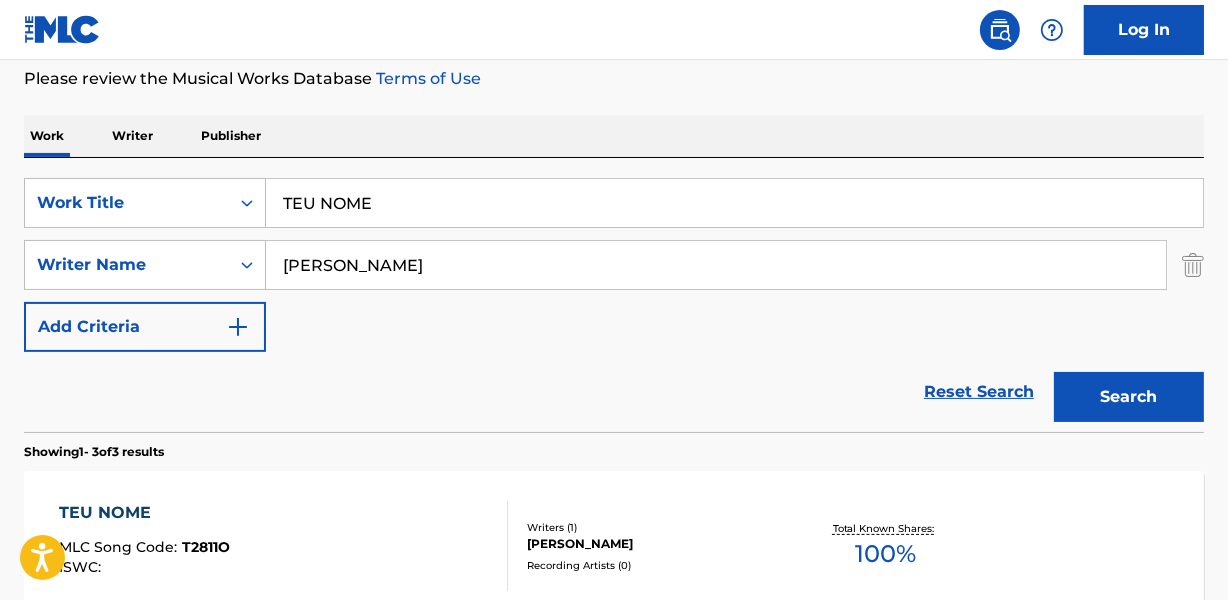 click on "TEU NOME" at bounding box center [734, 203] 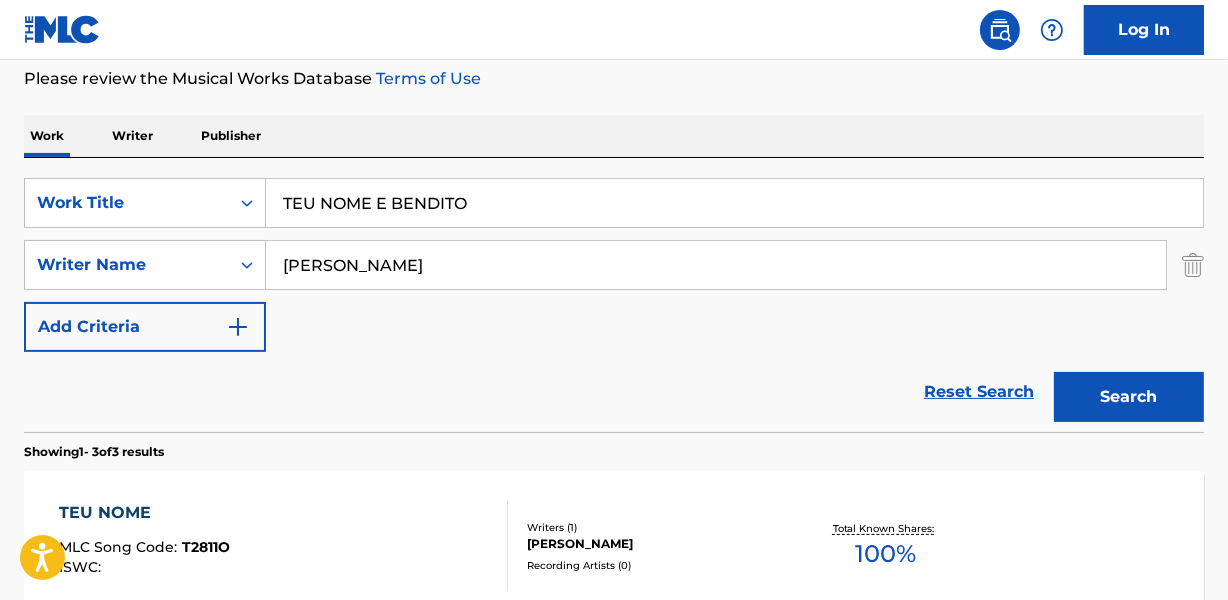 type on "TEU NOME E BENDITO" 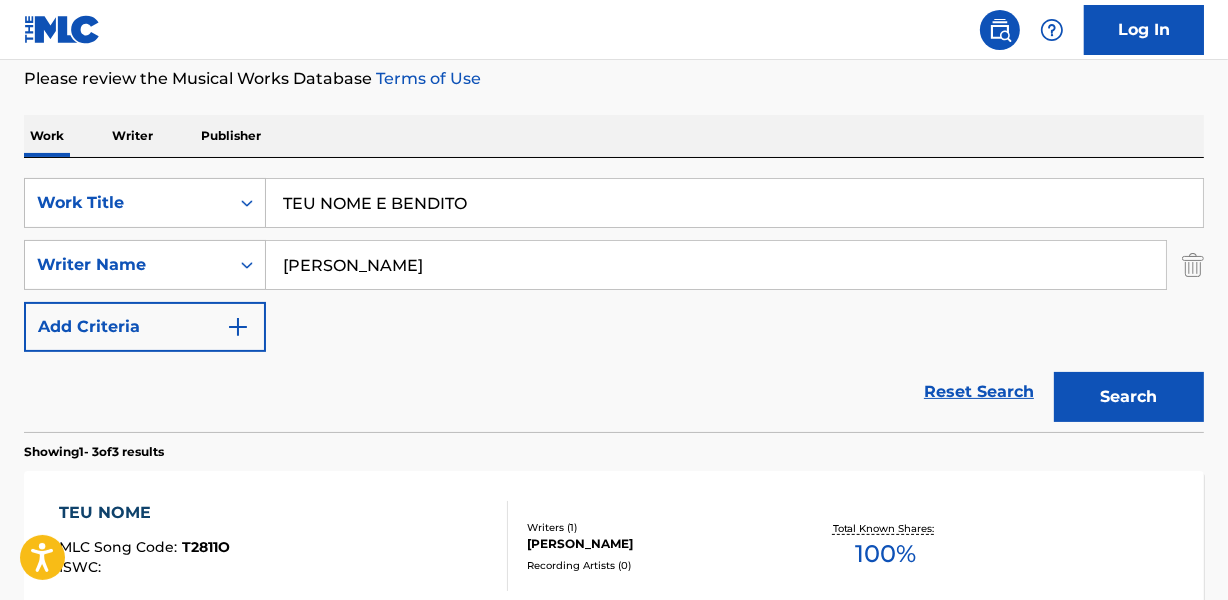 click on "[PERSON_NAME]" at bounding box center [716, 265] 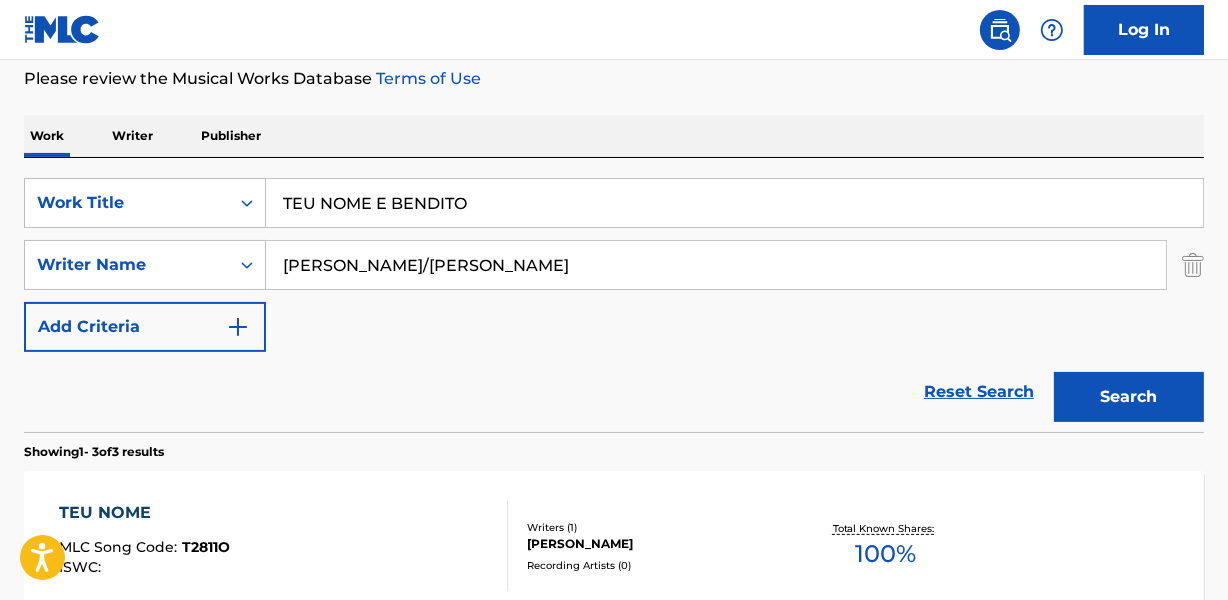 drag, startPoint x: 538, startPoint y: 267, endPoint x: 1090, endPoint y: 268, distance: 552.0009 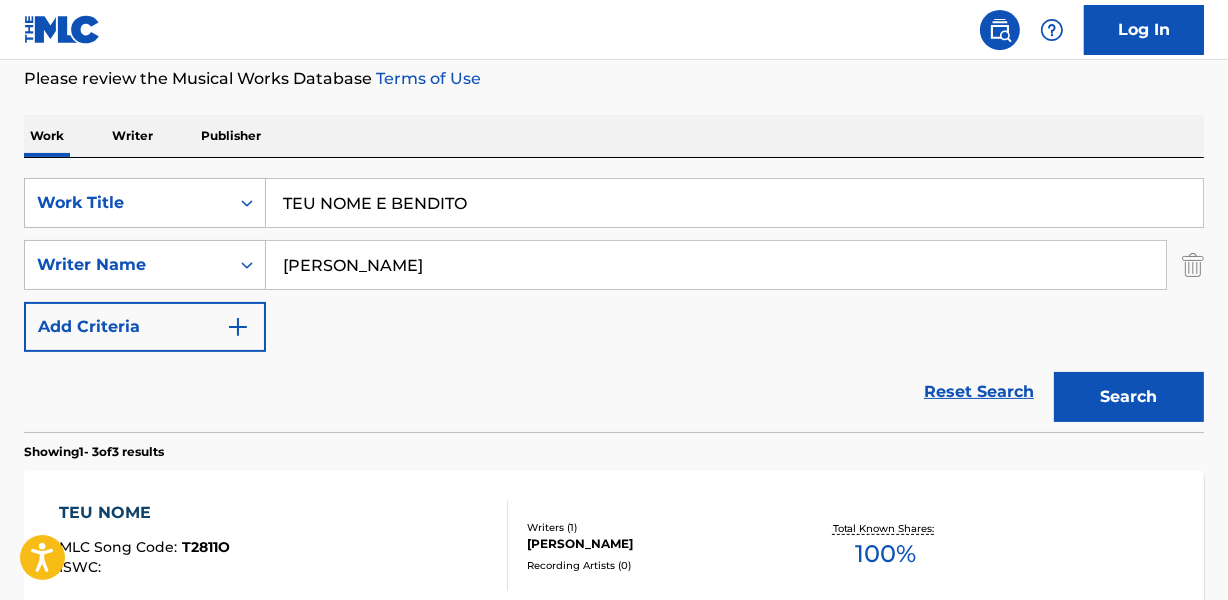 click on "Search" at bounding box center [1129, 397] 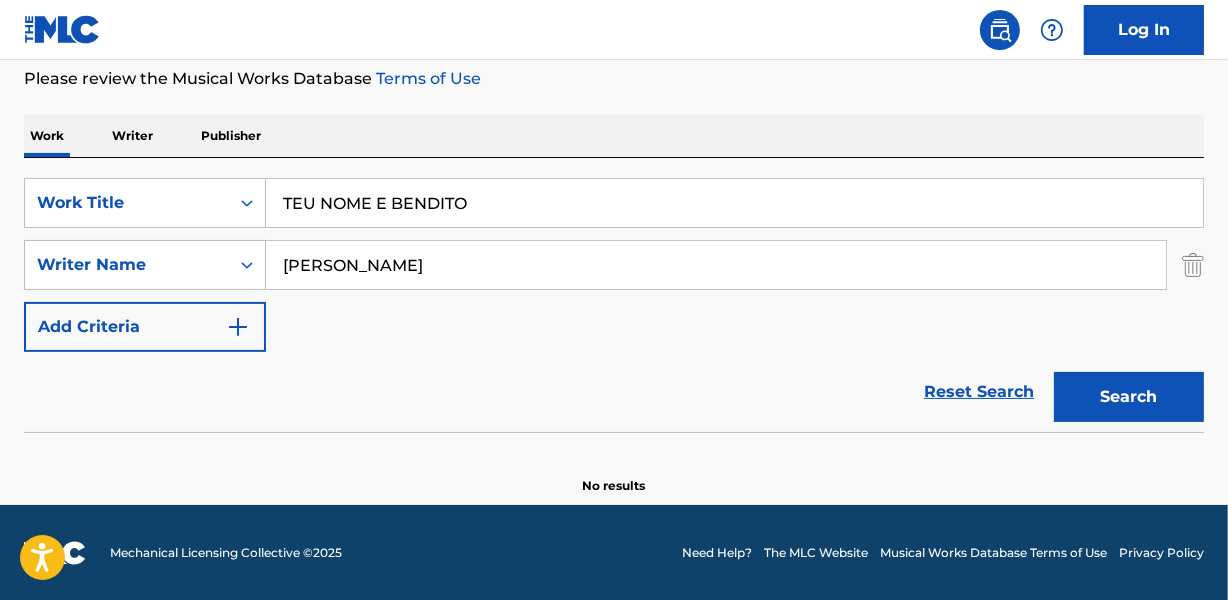 click on "[PERSON_NAME]" at bounding box center (716, 265) 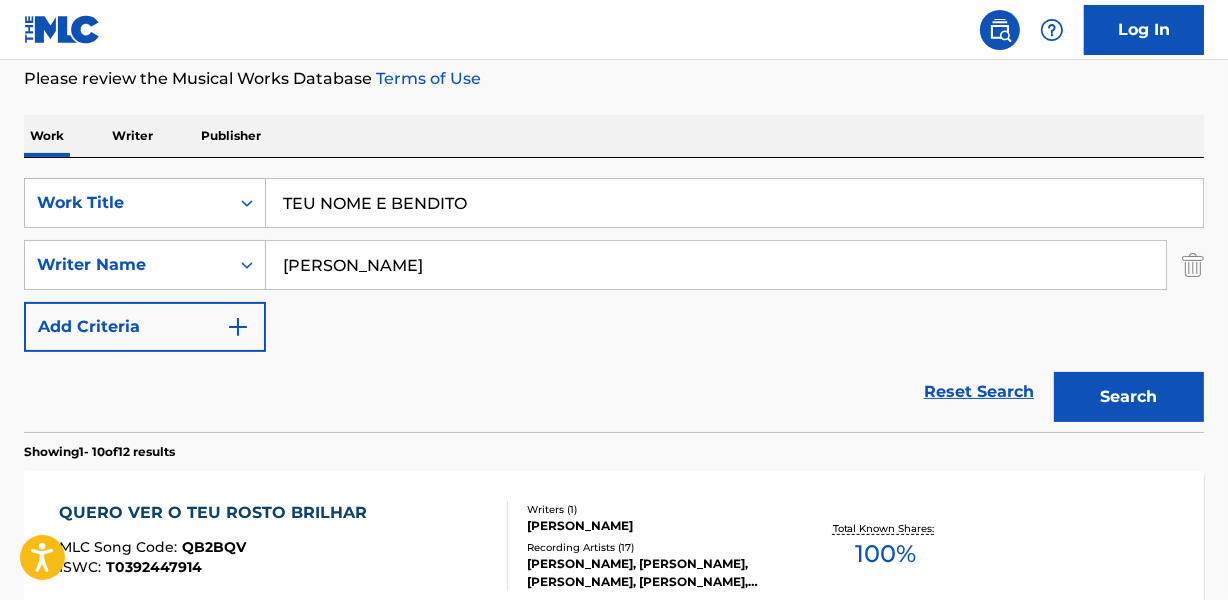 click on "Reset Search Search" at bounding box center [614, 392] 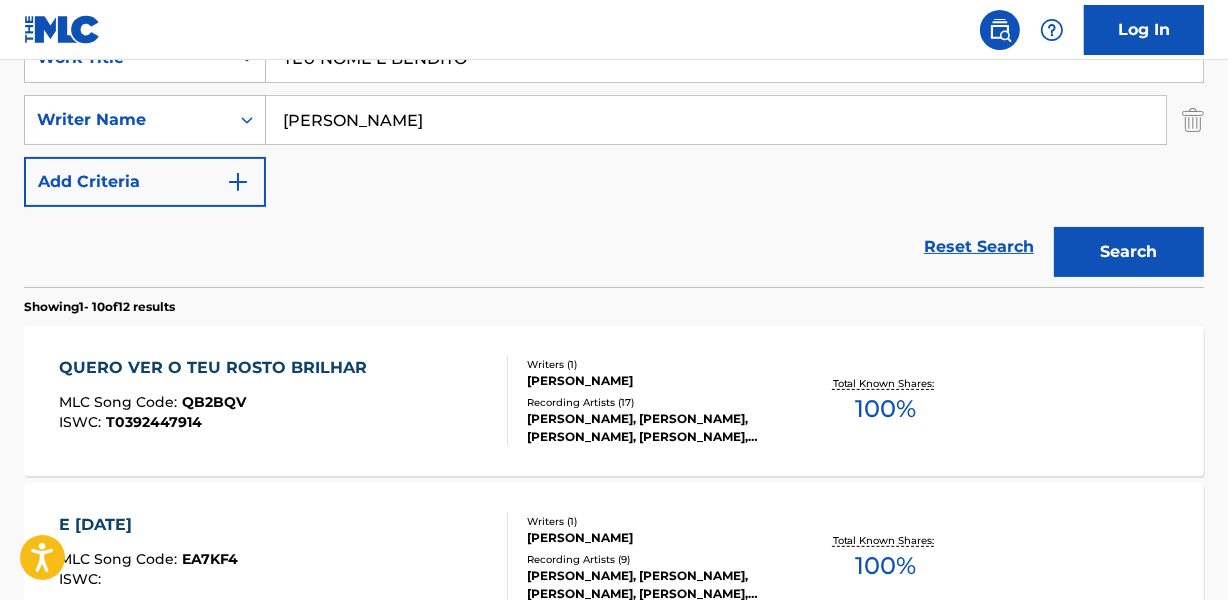 scroll, scrollTop: 176, scrollLeft: 0, axis: vertical 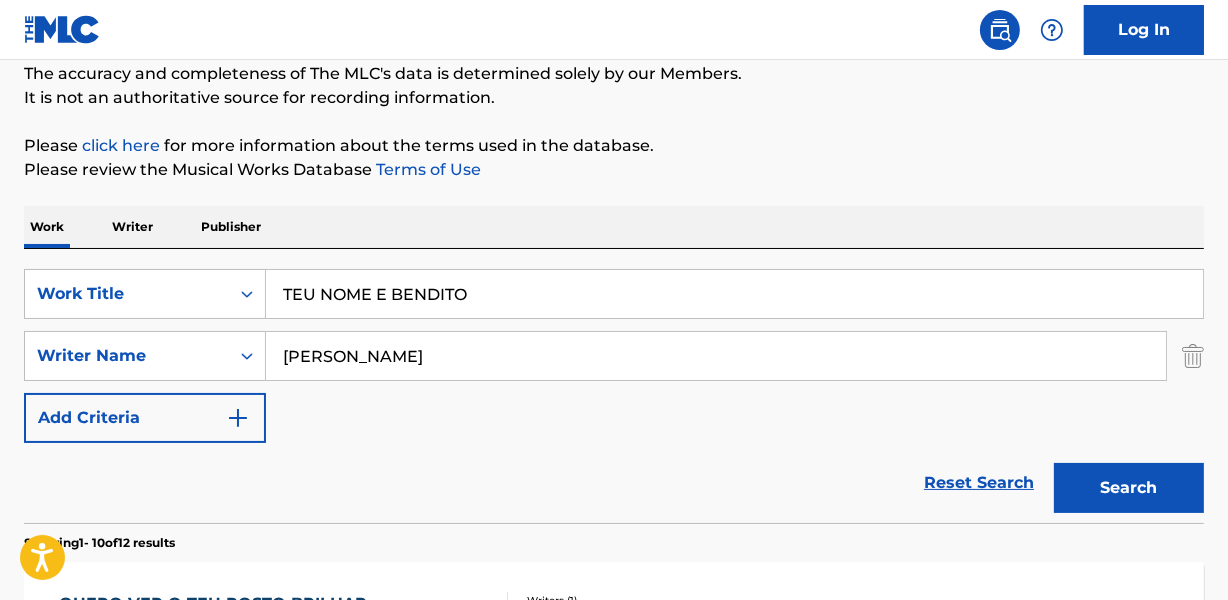 click on "TEU NOME E BENDITO" at bounding box center (734, 294) 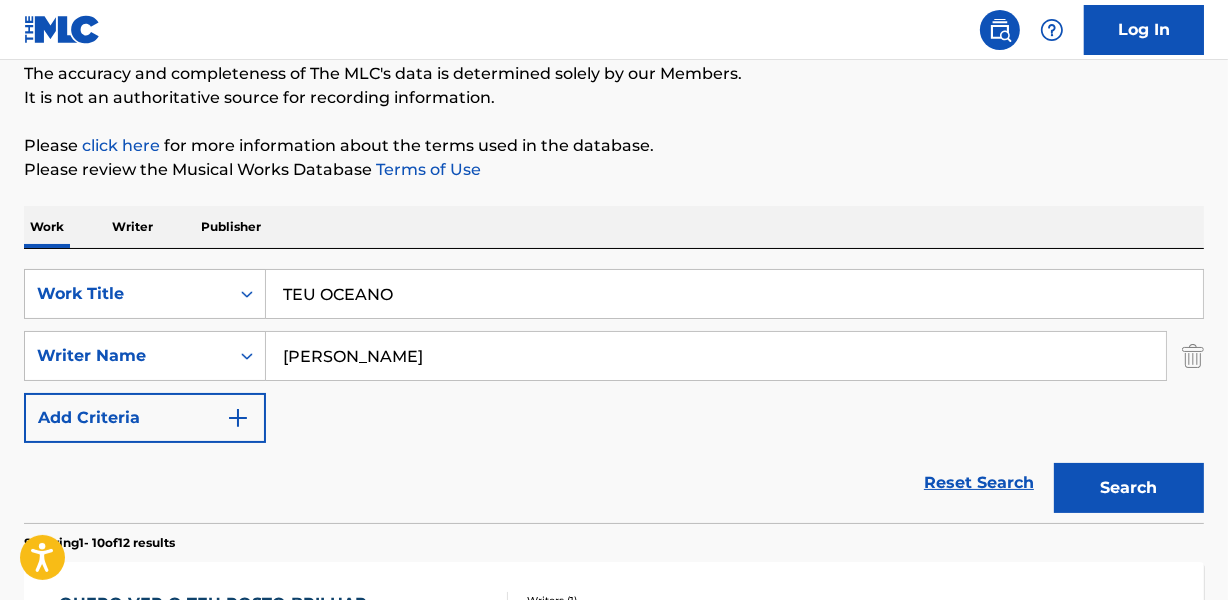 type on "TEU OCEANO" 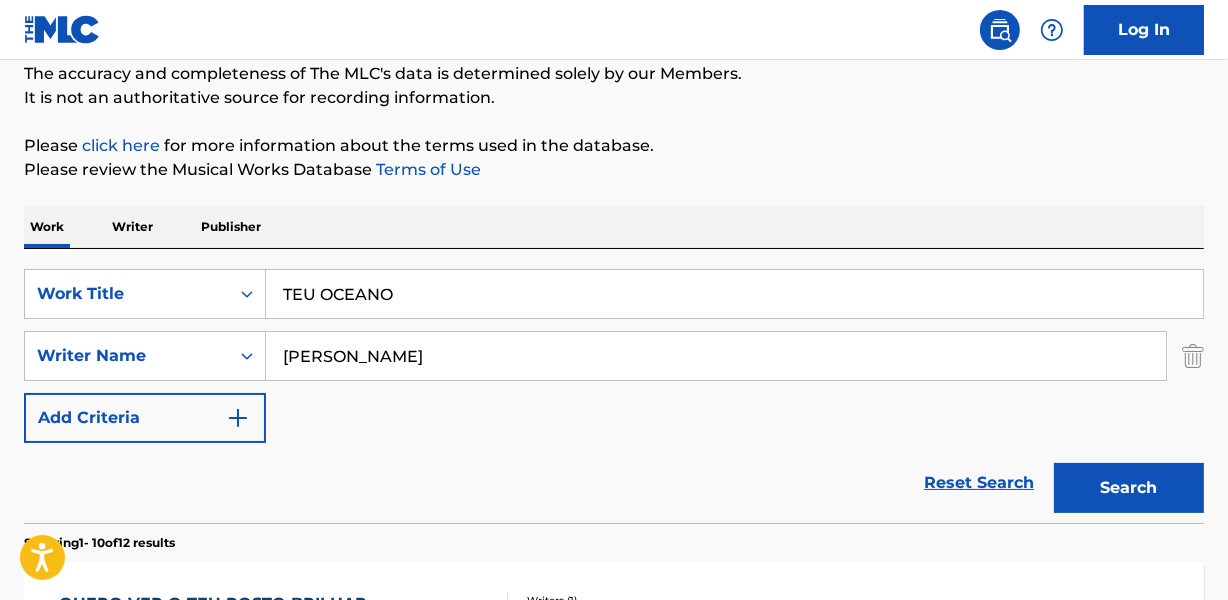click on "Work Writer Publisher" at bounding box center [614, 227] 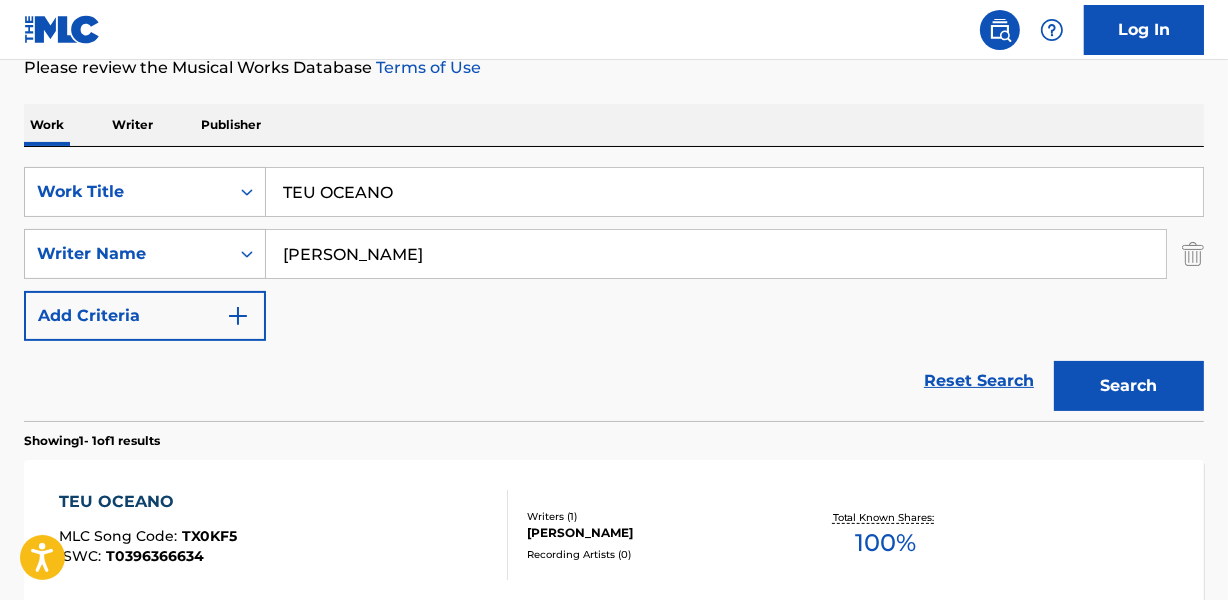 scroll, scrollTop: 267, scrollLeft: 0, axis: vertical 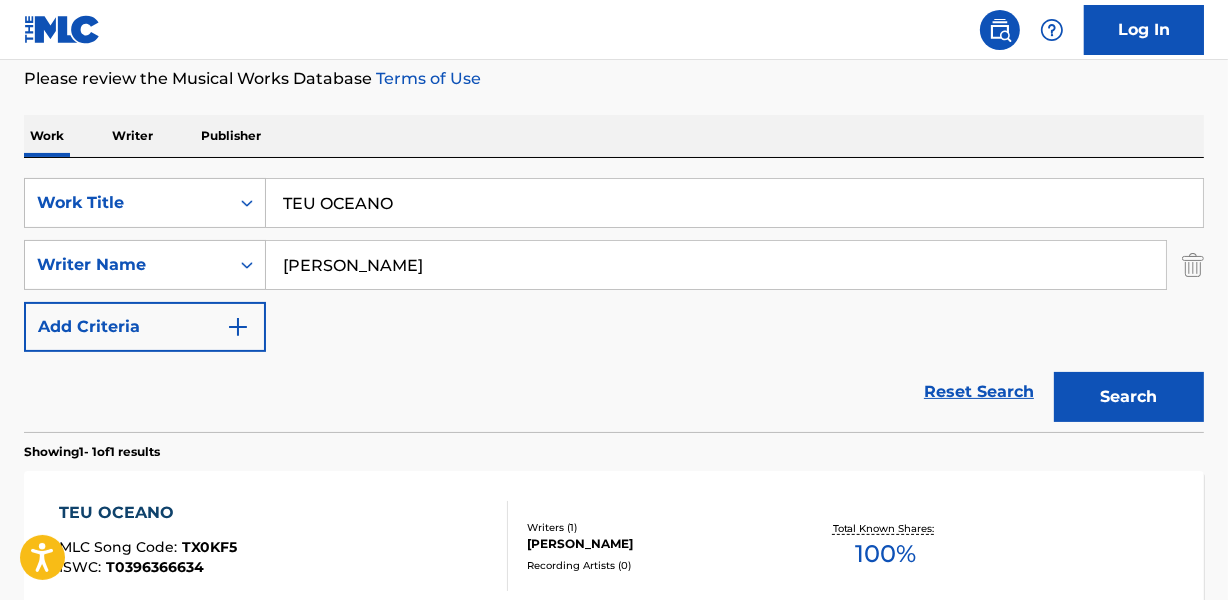 click on "TEU OCEANO" at bounding box center (148, 513) 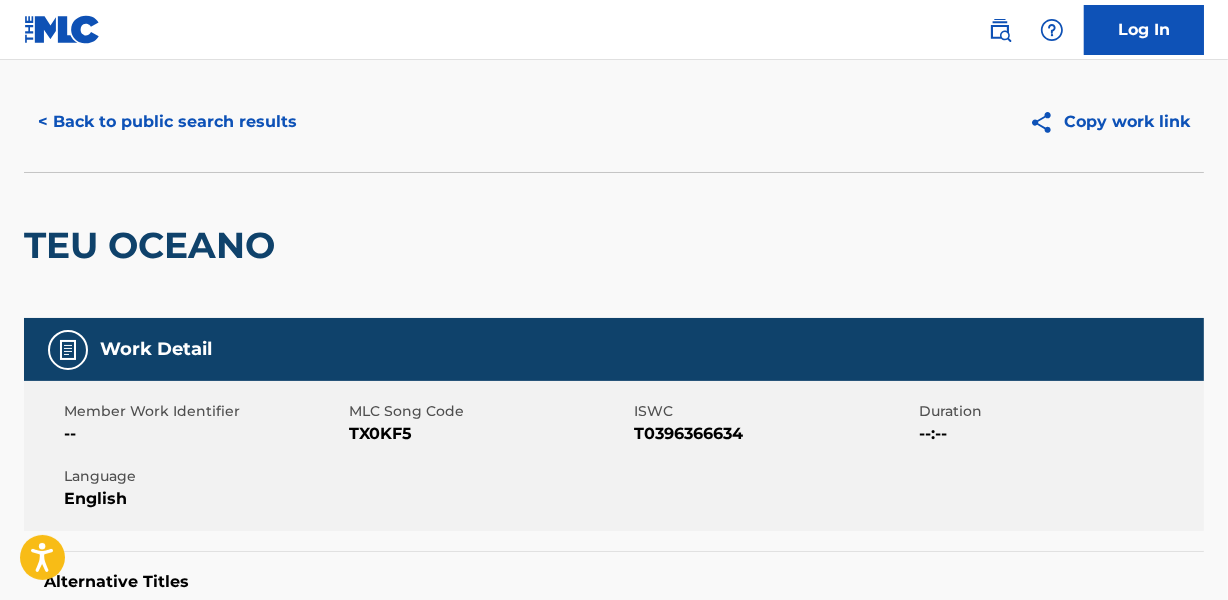 scroll, scrollTop: 0, scrollLeft: 0, axis: both 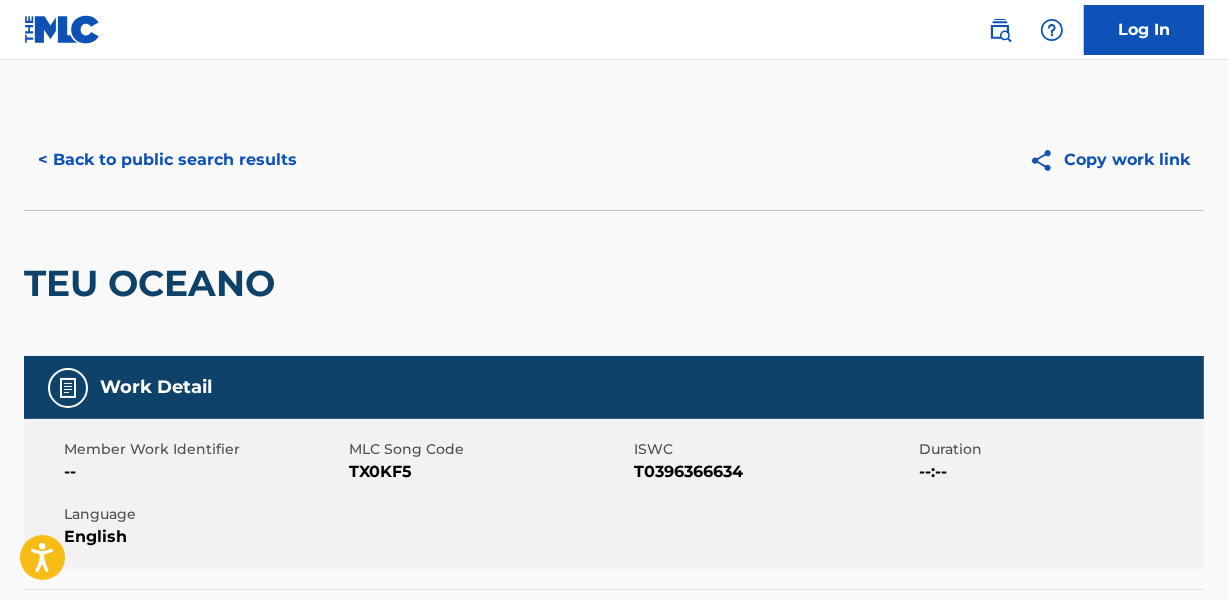 click on "< Back to public search results" at bounding box center [167, 160] 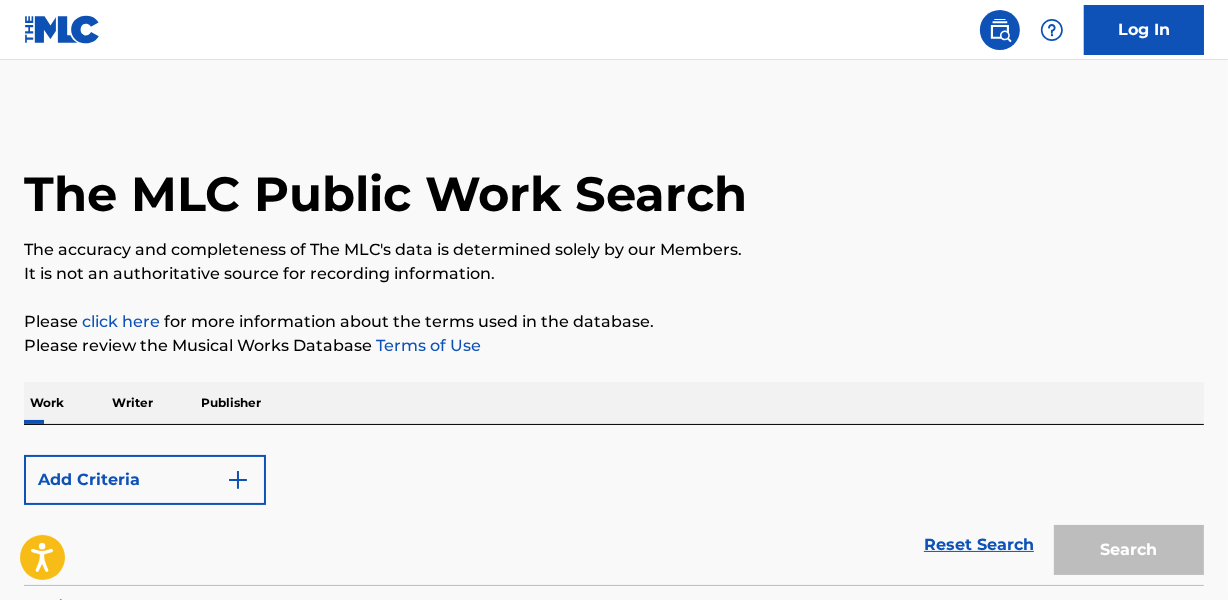 scroll, scrollTop: 267, scrollLeft: 0, axis: vertical 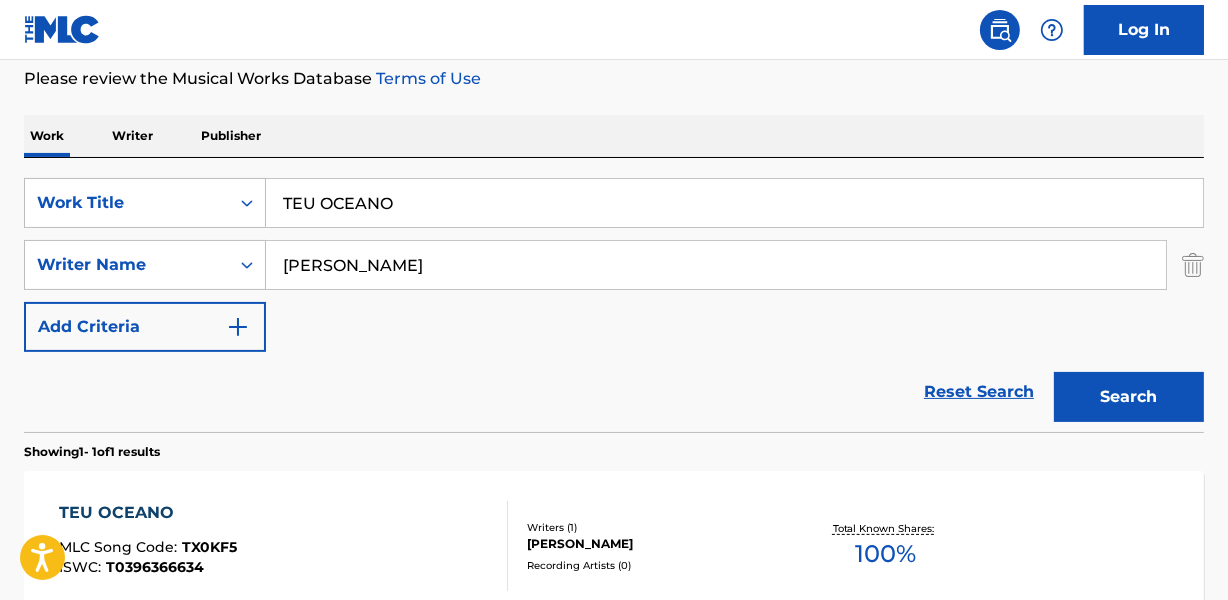 click on "TEU OCEANO" at bounding box center [734, 203] 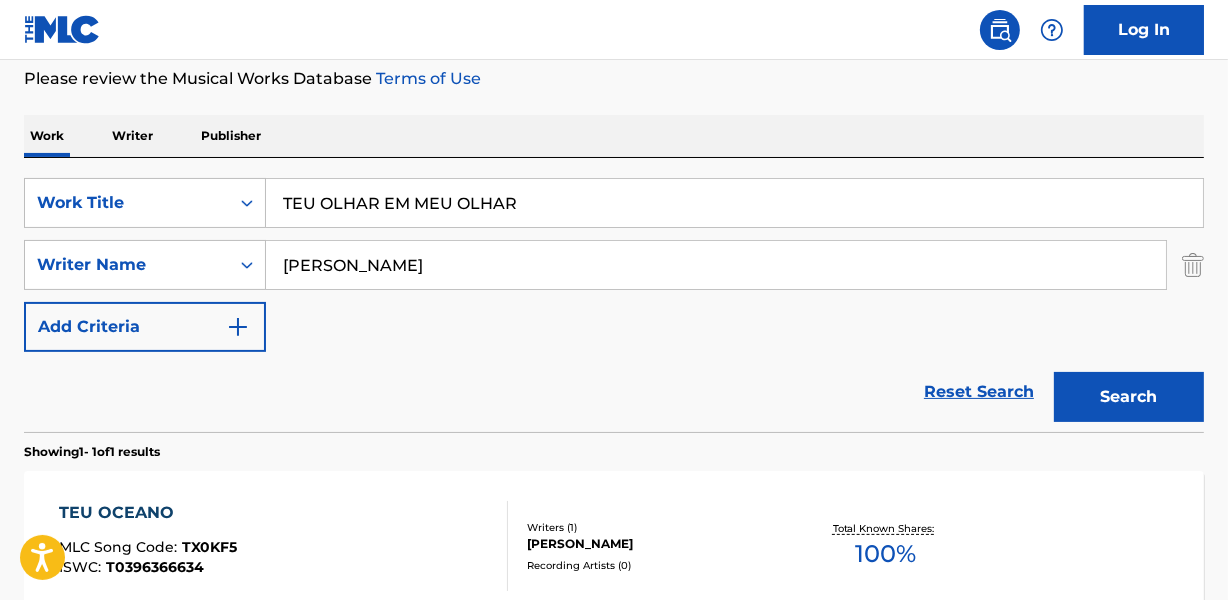 type on "TEU OLHAR EM MEU OLHAR" 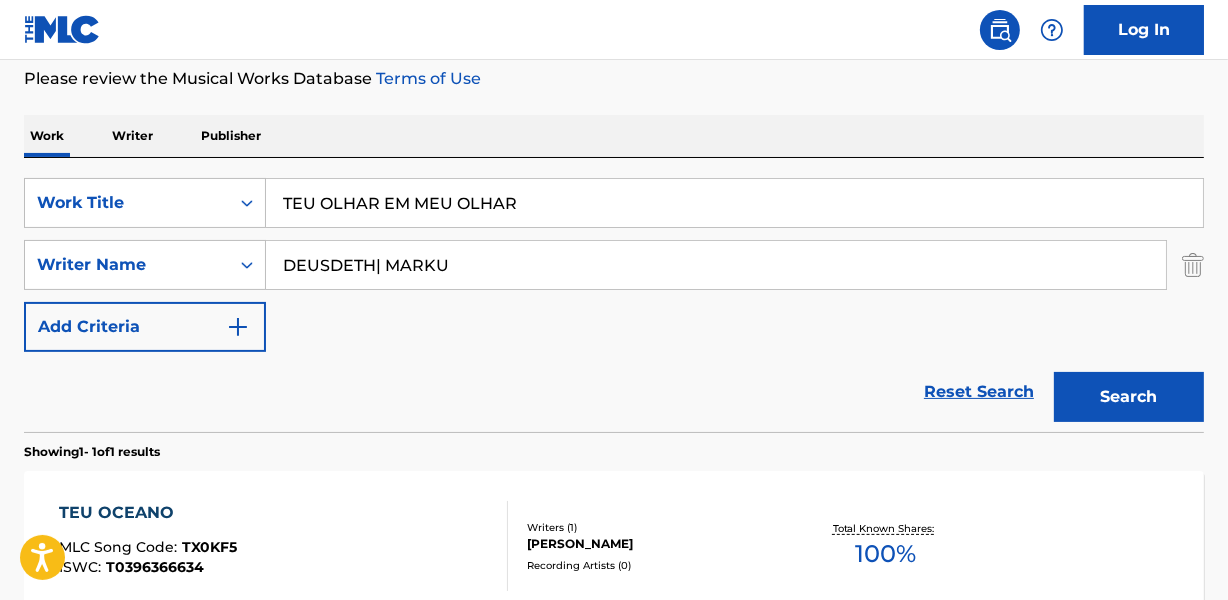click on "Search" at bounding box center [1129, 397] 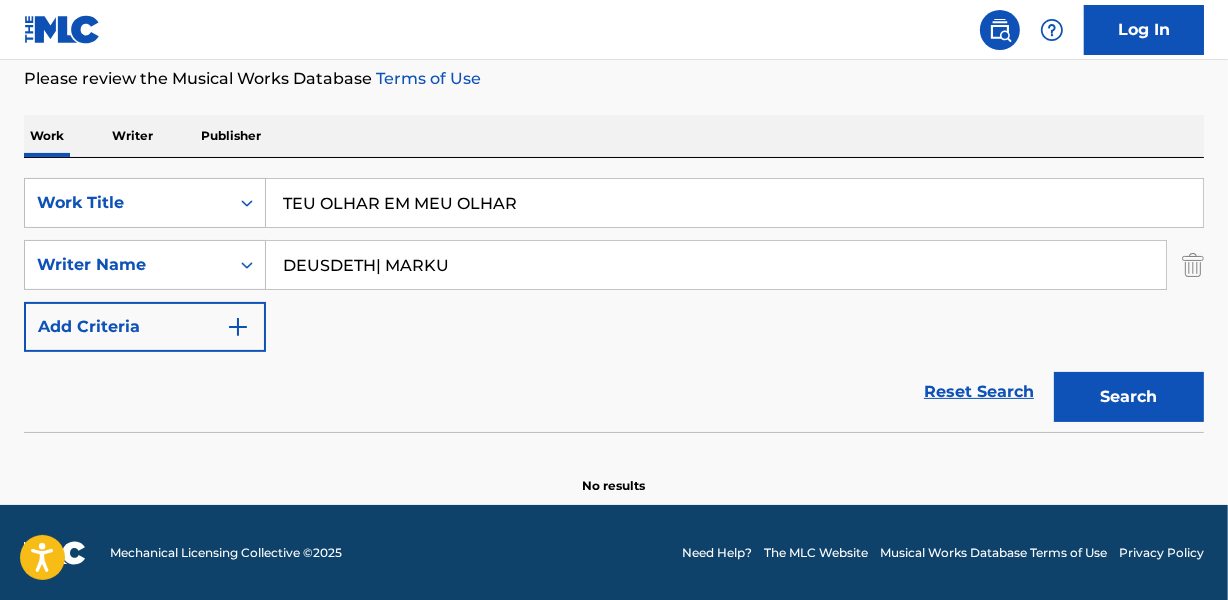 drag, startPoint x: 377, startPoint y: 271, endPoint x: 634, endPoint y: 269, distance: 257.00778 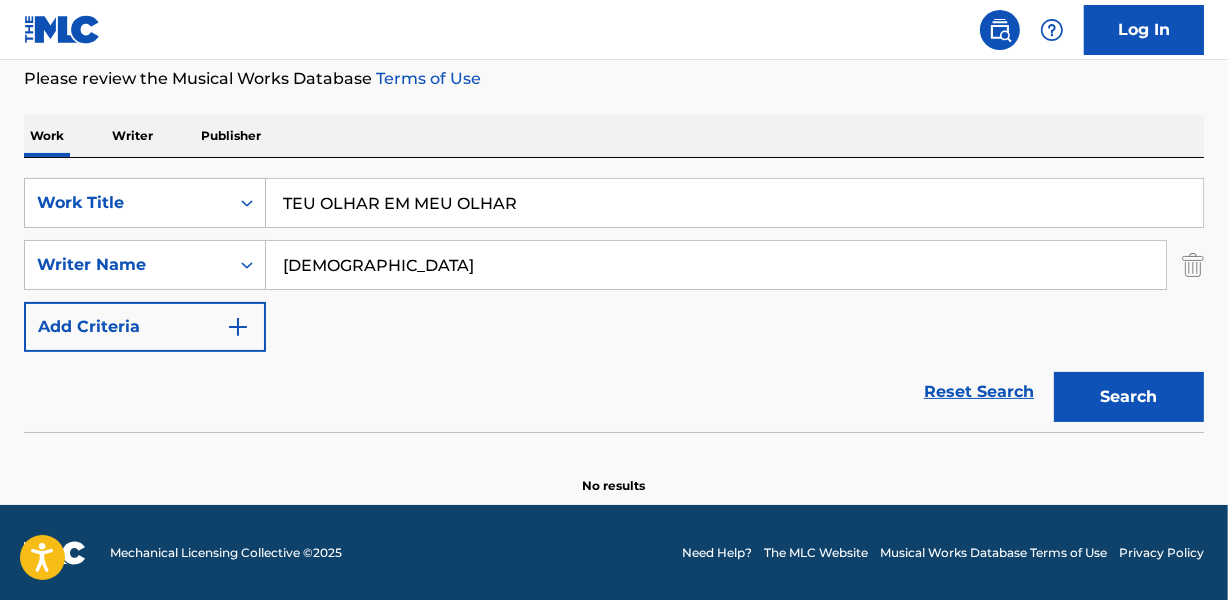 type on "[DEMOGRAPHIC_DATA]" 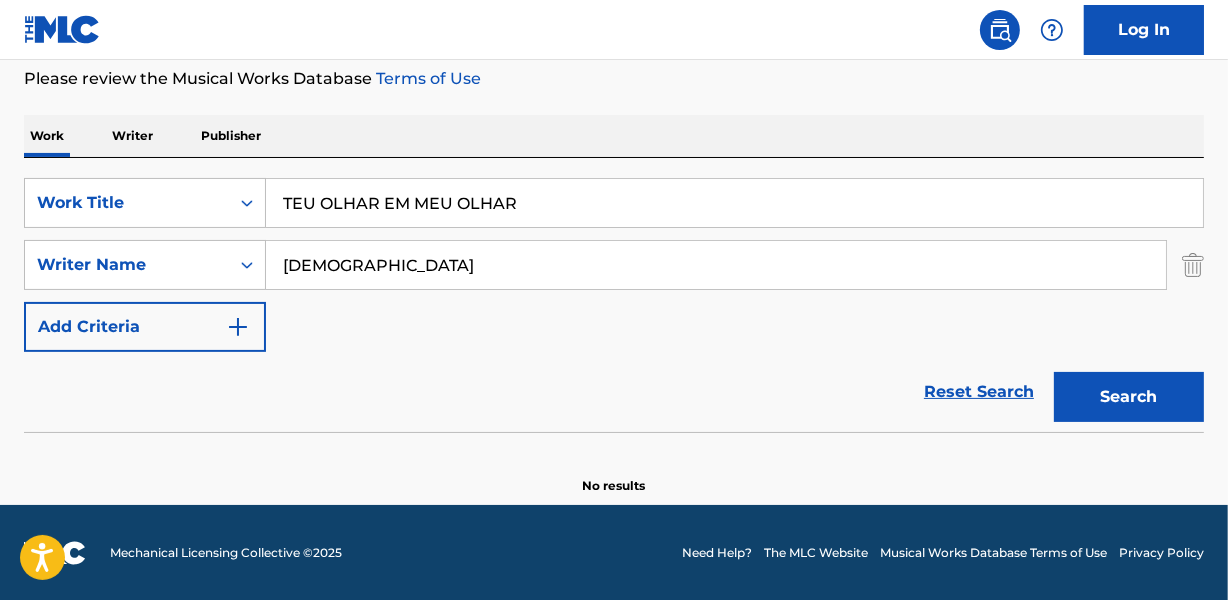 click on "Search" at bounding box center (1129, 397) 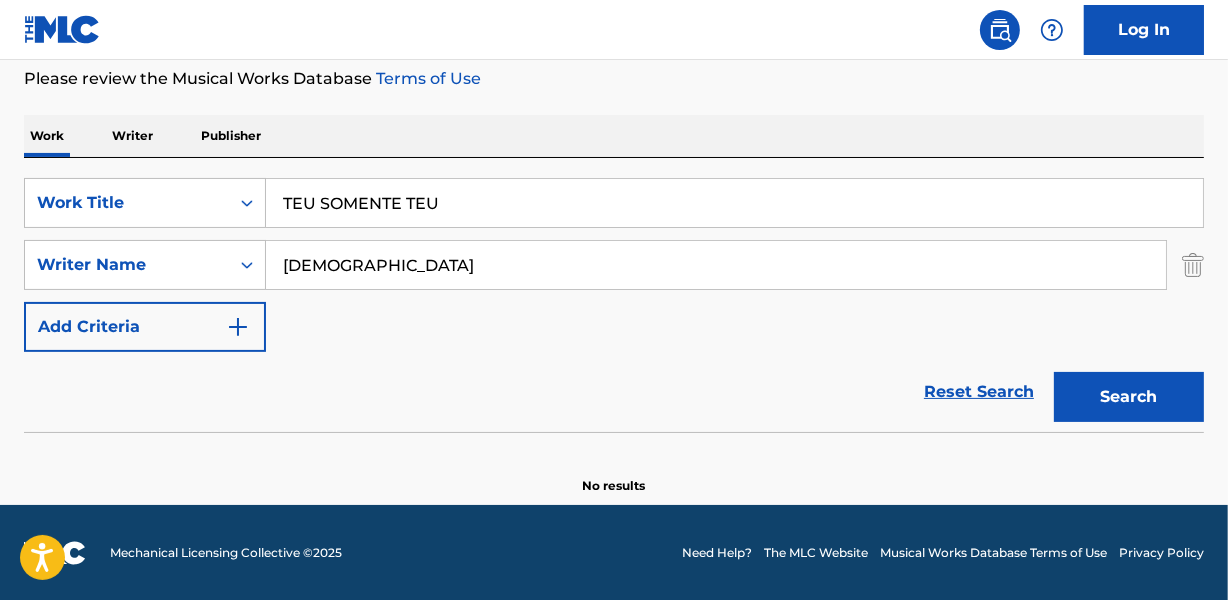type on "TEU SOMENTE TEU" 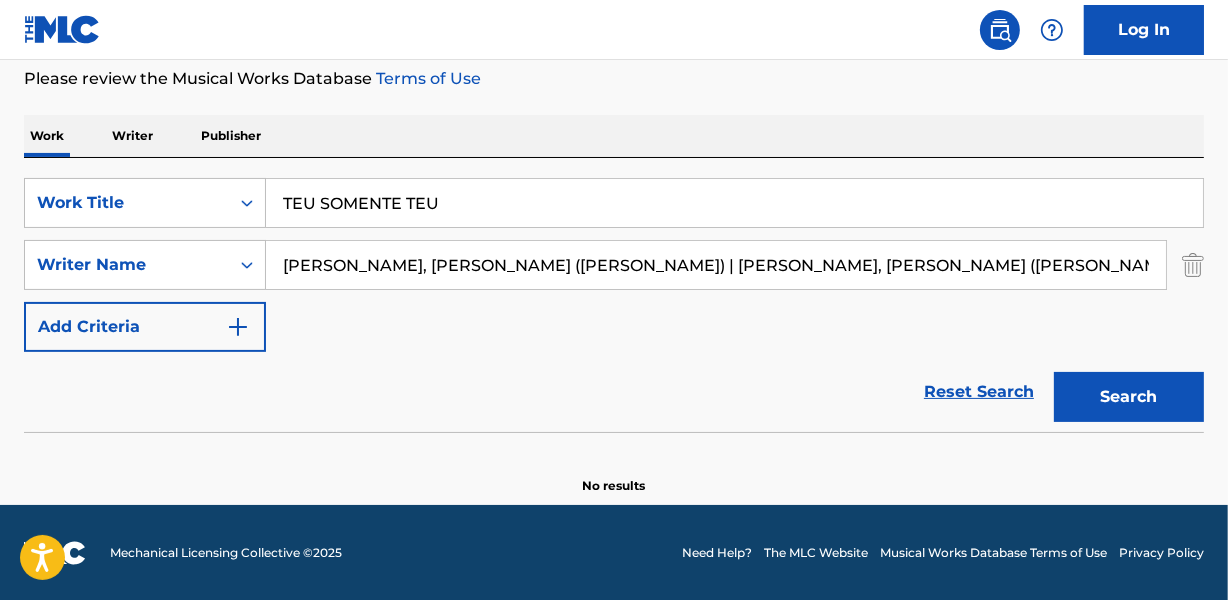 click on "Search" at bounding box center (1129, 397) 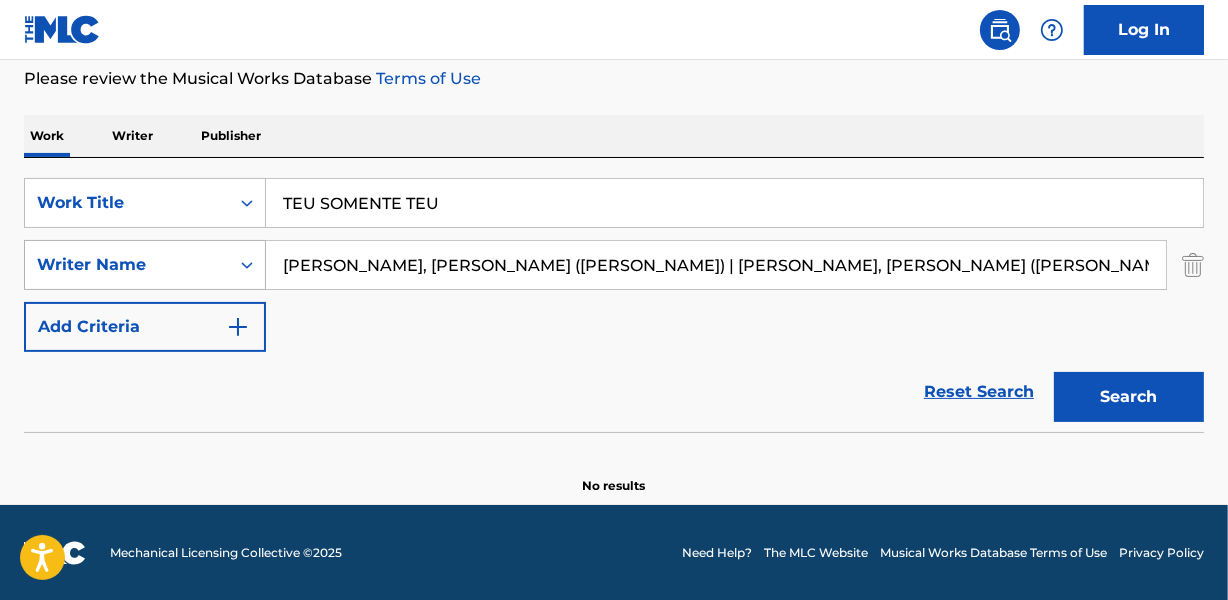 drag, startPoint x: 351, startPoint y: 264, endPoint x: 157, endPoint y: 277, distance: 194.43507 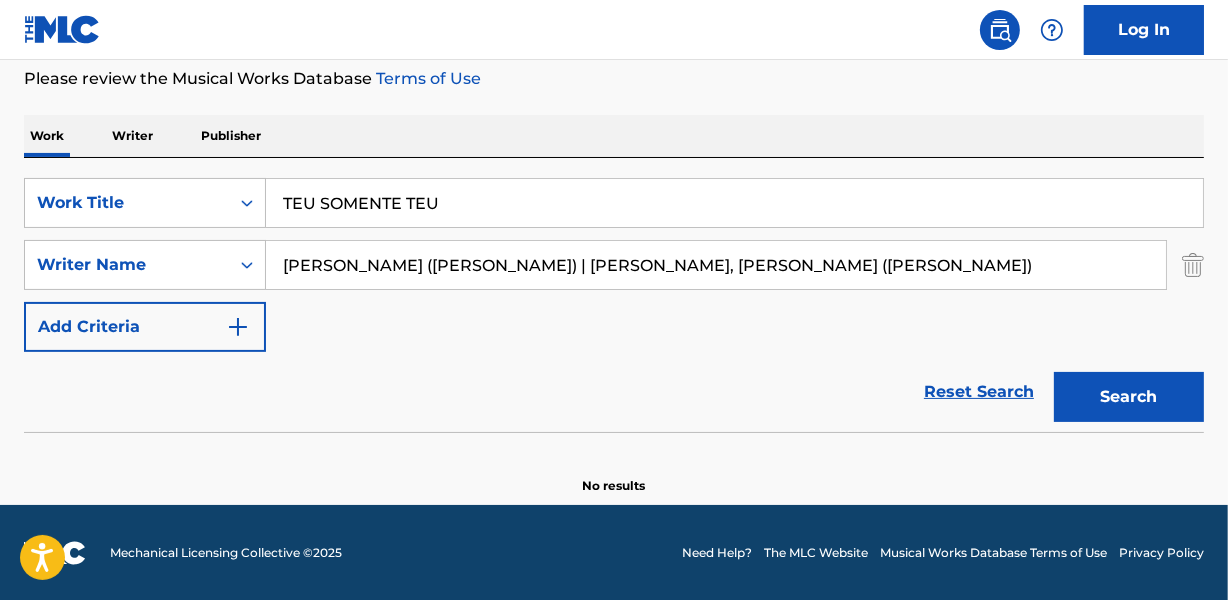 drag, startPoint x: 417, startPoint y: 266, endPoint x: 1227, endPoint y: 249, distance: 810.1784 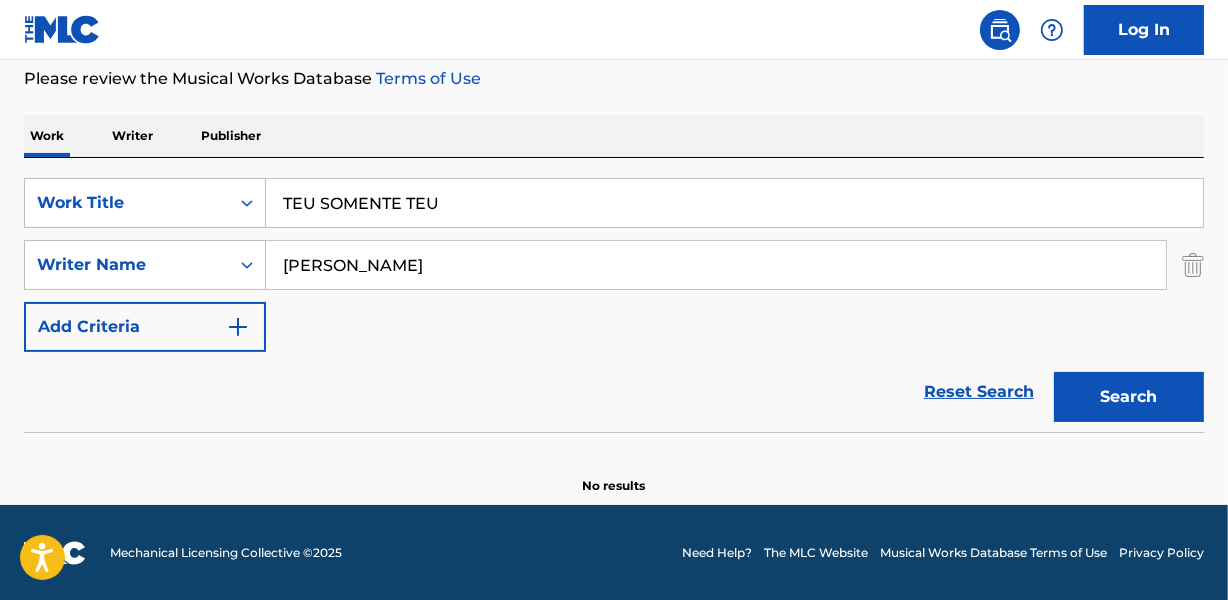 type on "[PERSON_NAME]" 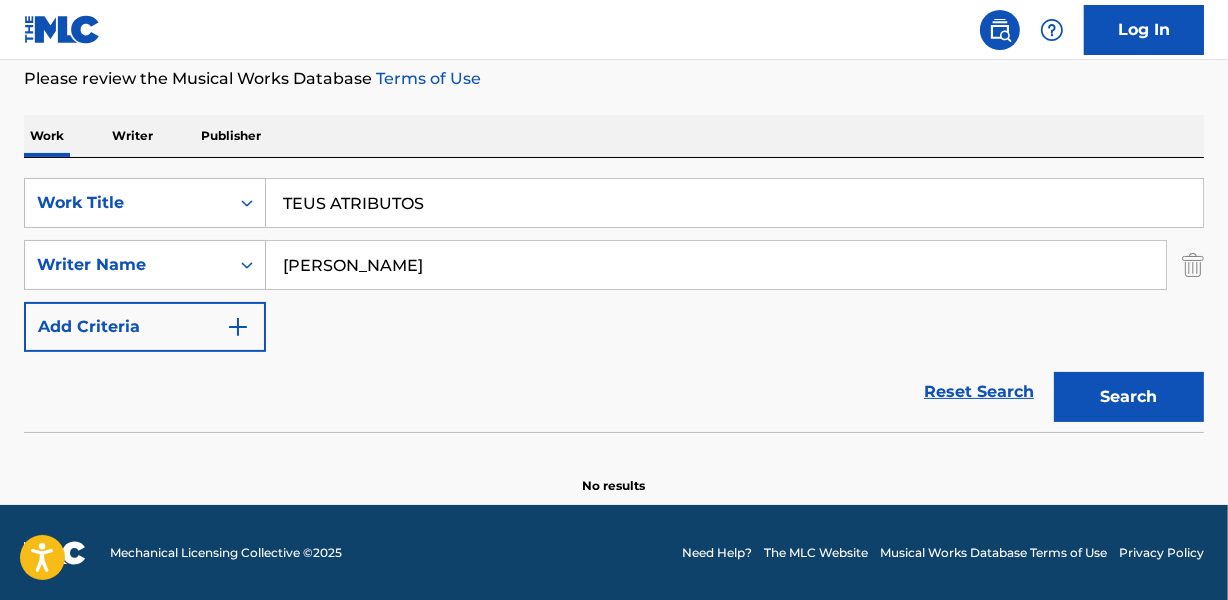 type on "TEUS ATRIBUTOS" 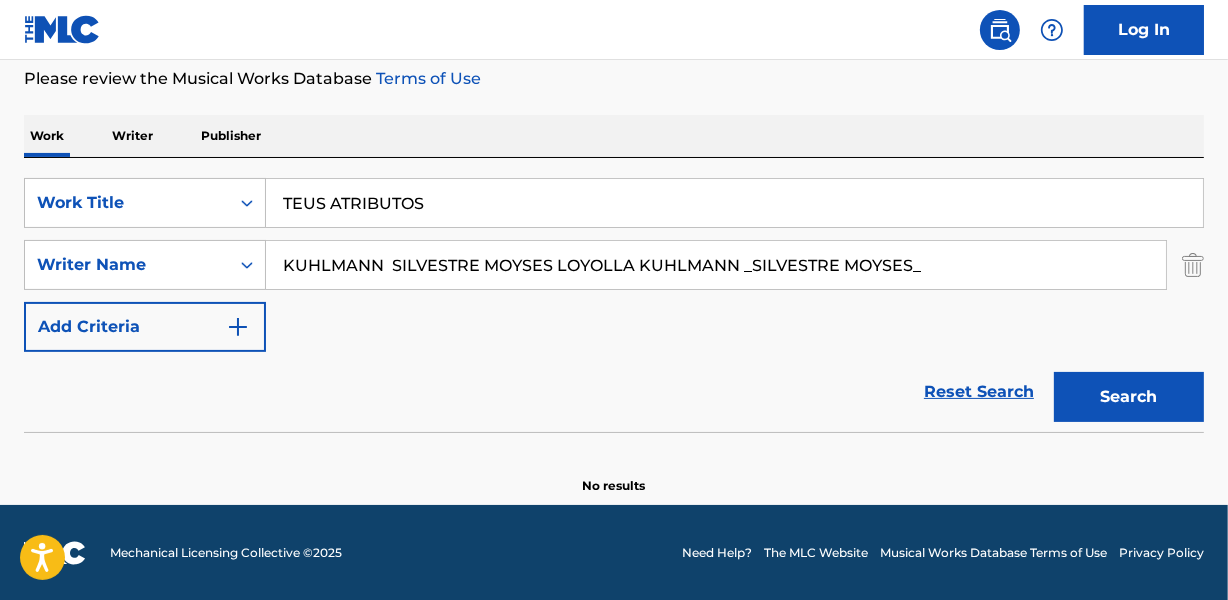 drag, startPoint x: 744, startPoint y: 263, endPoint x: 1150, endPoint y: 259, distance: 406.0197 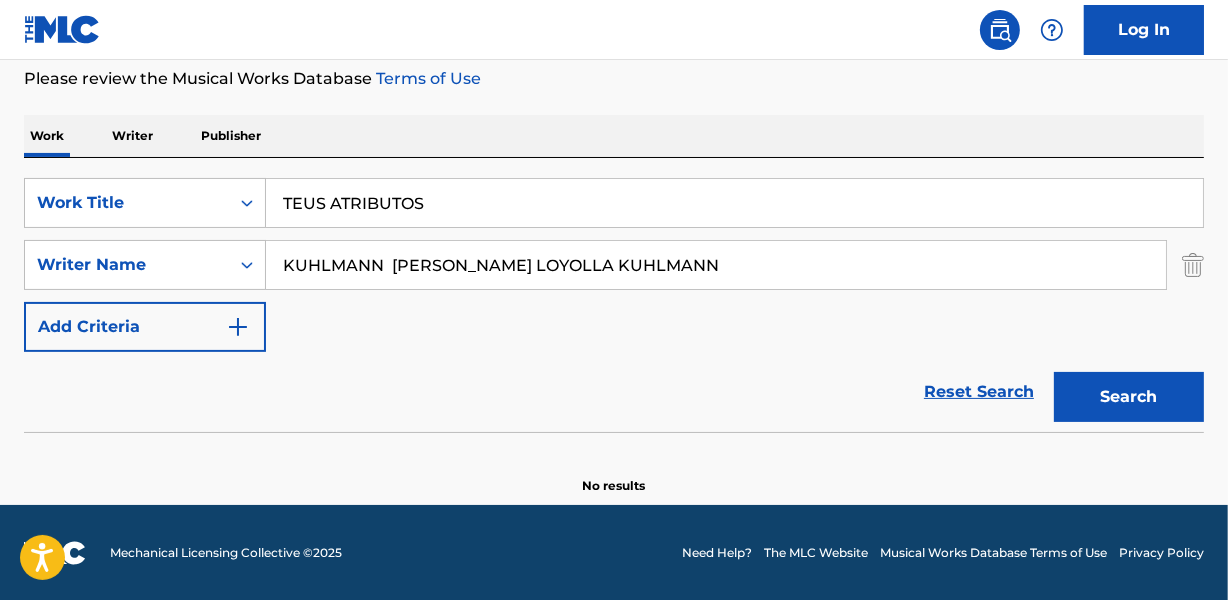 click on "Search" at bounding box center (1129, 397) 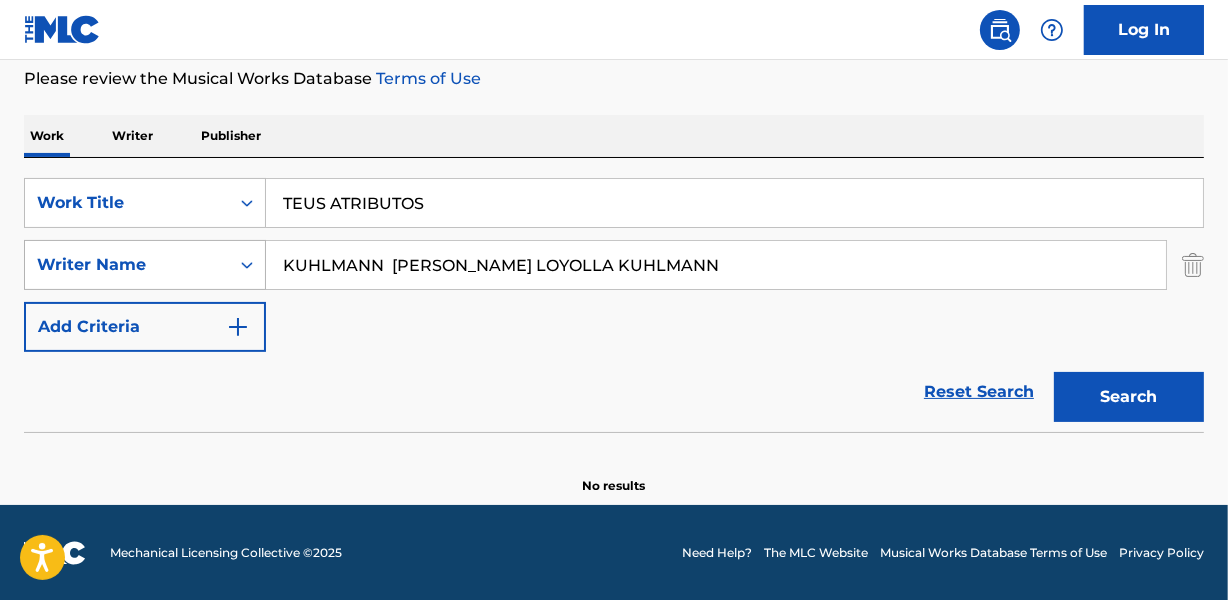 drag, startPoint x: 393, startPoint y: 270, endPoint x: 106, endPoint y: 254, distance: 287.44565 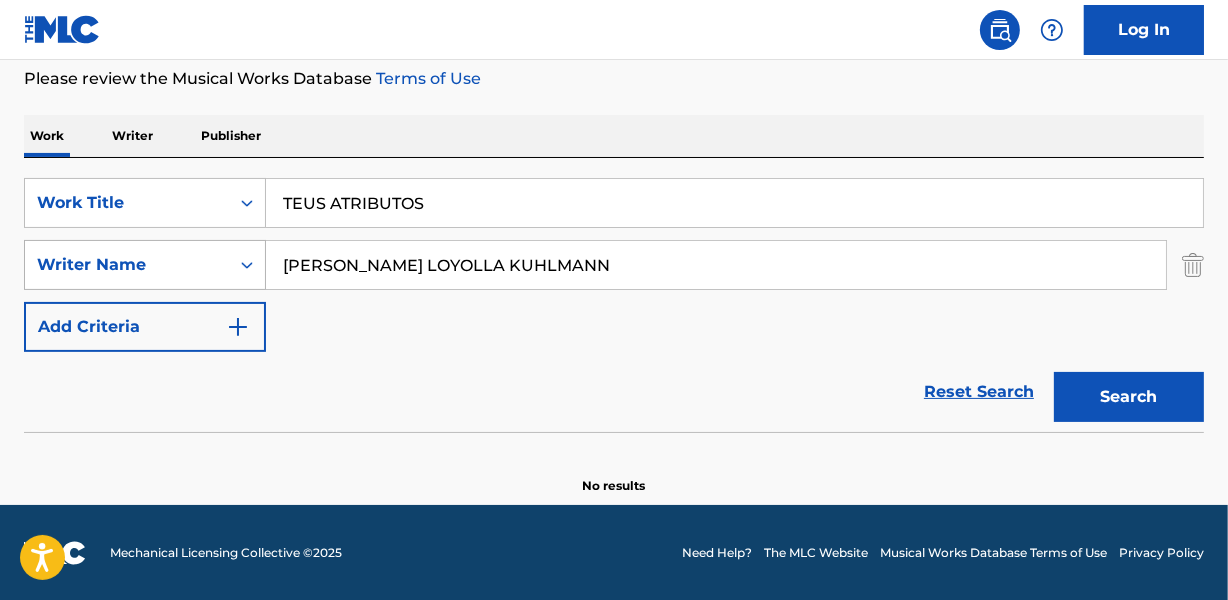 type on "[PERSON_NAME] LOYOLLA KUHLMANN" 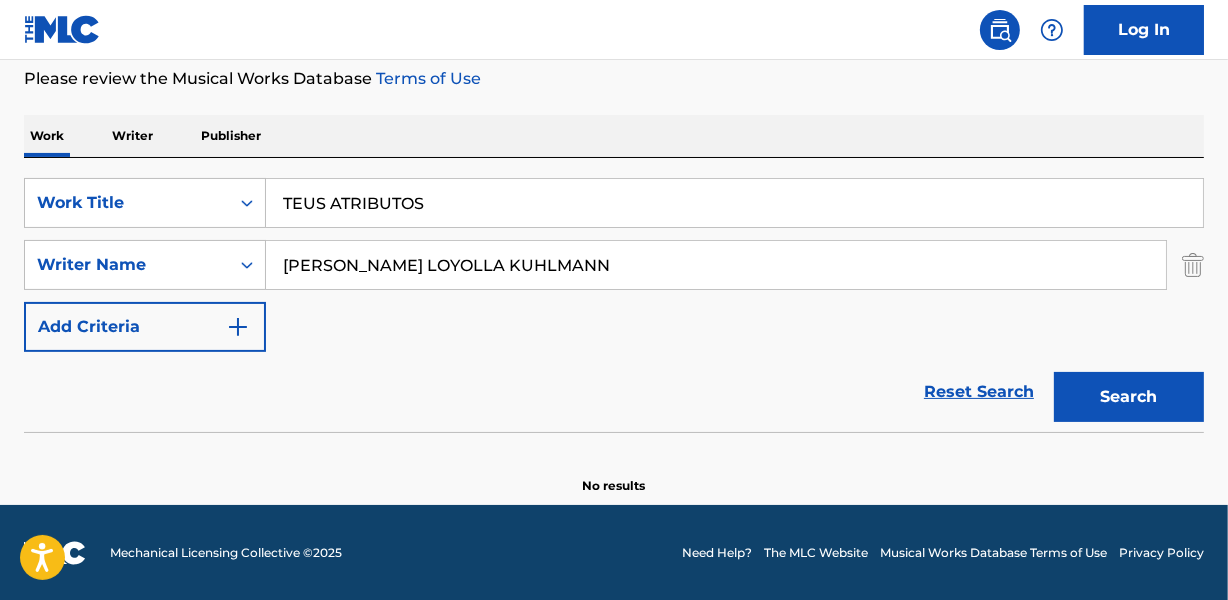 click on "TEUS ATRIBUTOS" at bounding box center (734, 203) 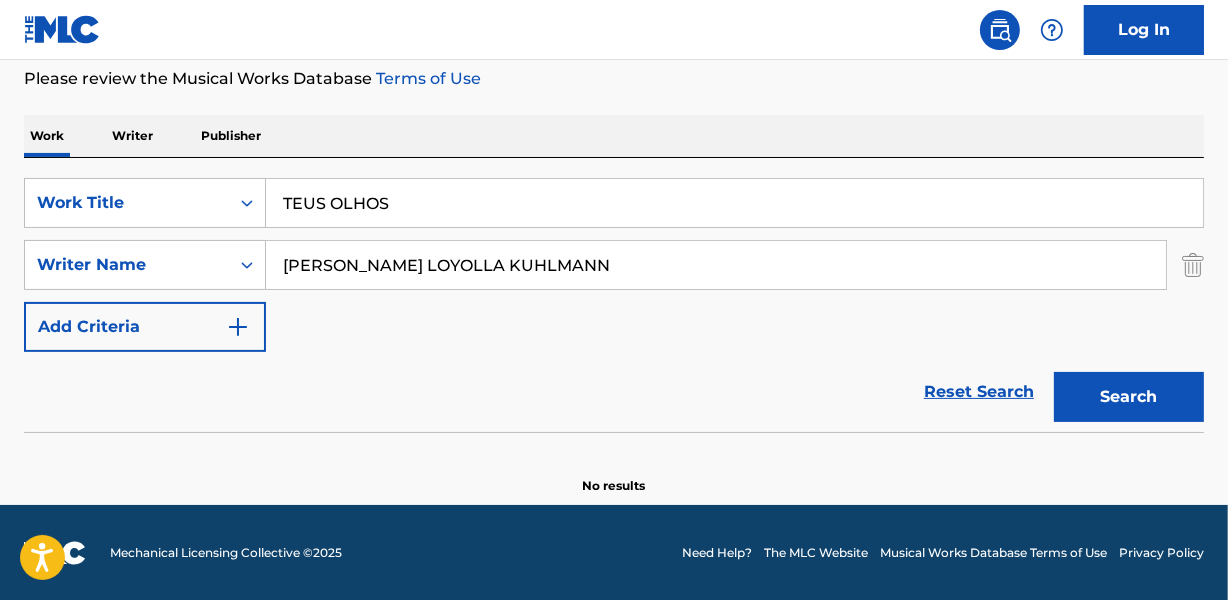 type on "TEUS OLHOS" 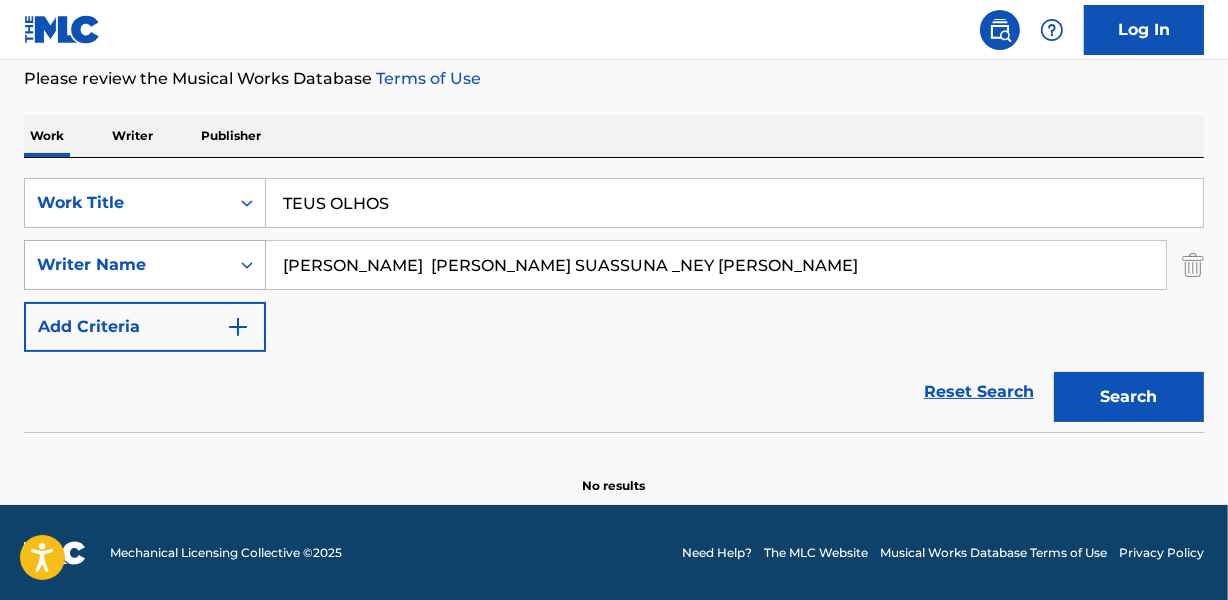 scroll, scrollTop: 0, scrollLeft: 0, axis: both 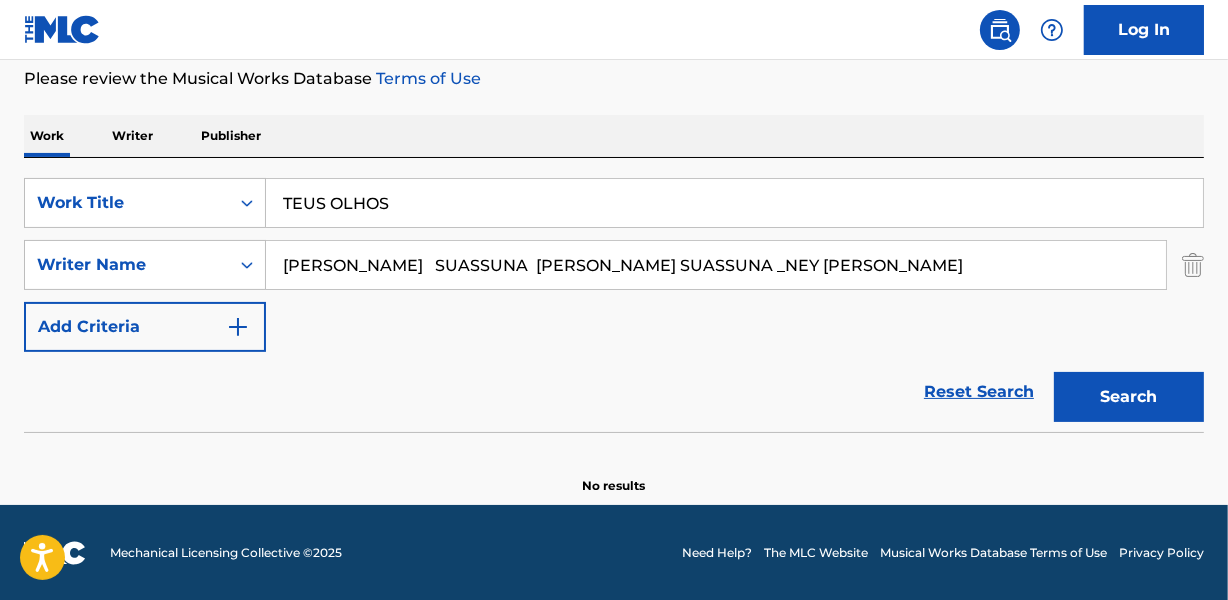 drag, startPoint x: 434, startPoint y: 267, endPoint x: 1233, endPoint y: 245, distance: 799.3028 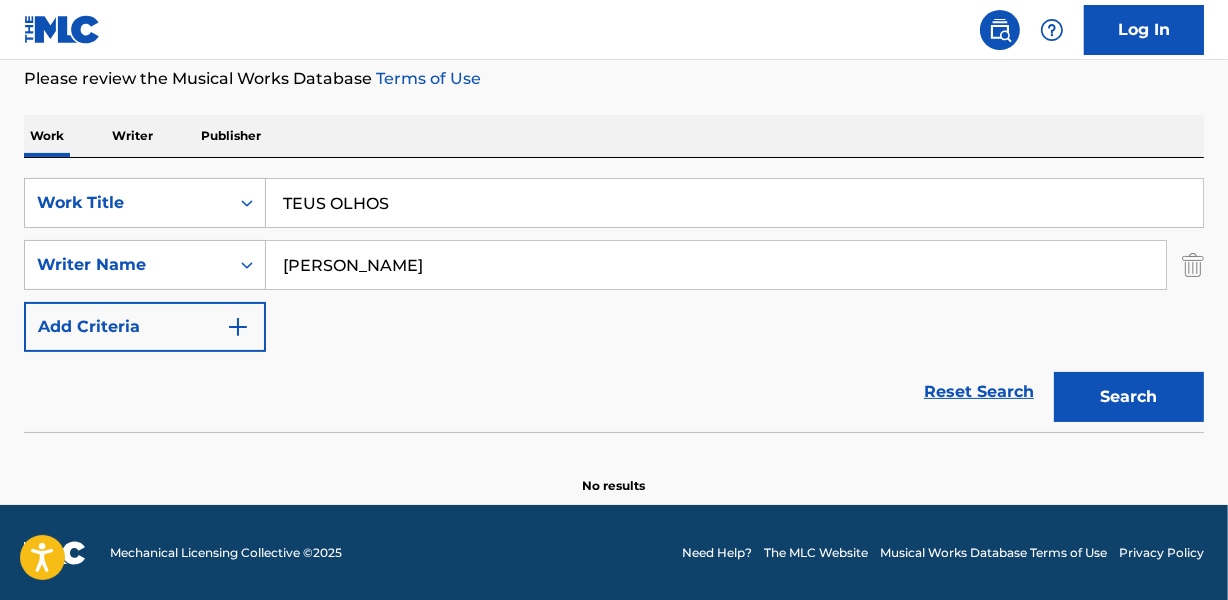 type on "[PERSON_NAME]" 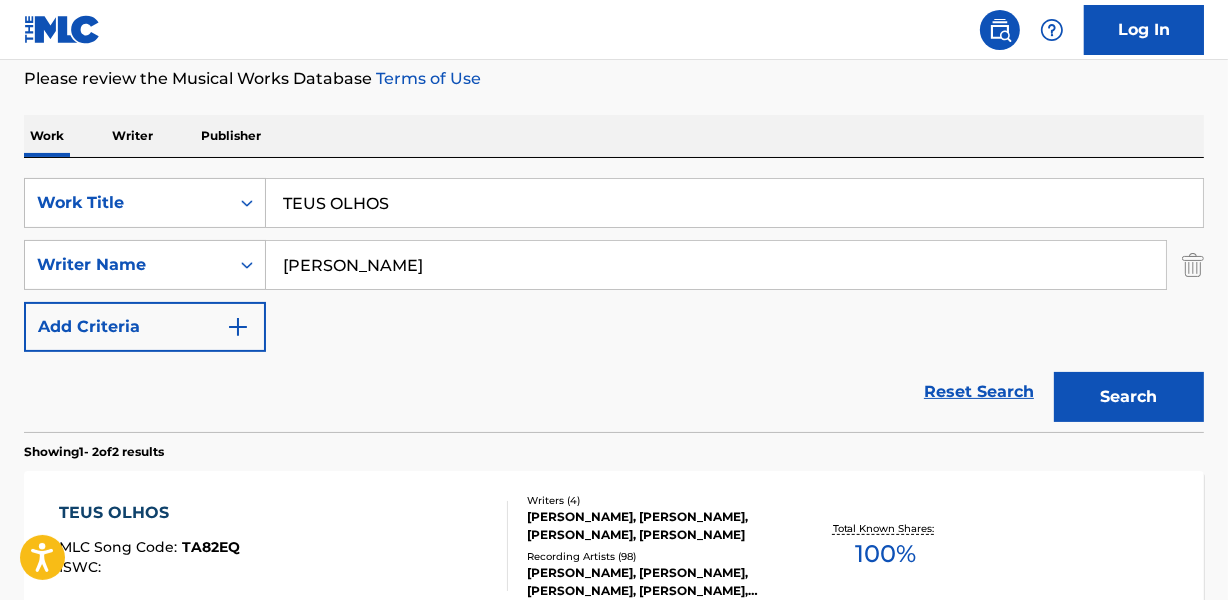 drag, startPoint x: 551, startPoint y: 372, endPoint x: 582, endPoint y: 424, distance: 60.53924 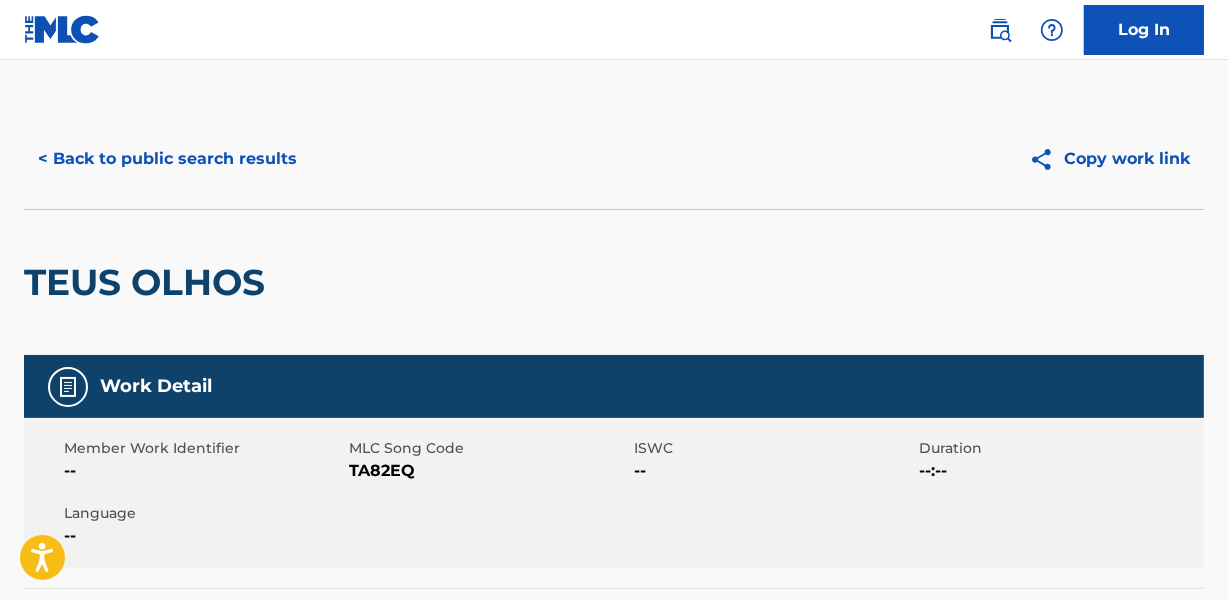 scroll, scrollTop: 0, scrollLeft: 0, axis: both 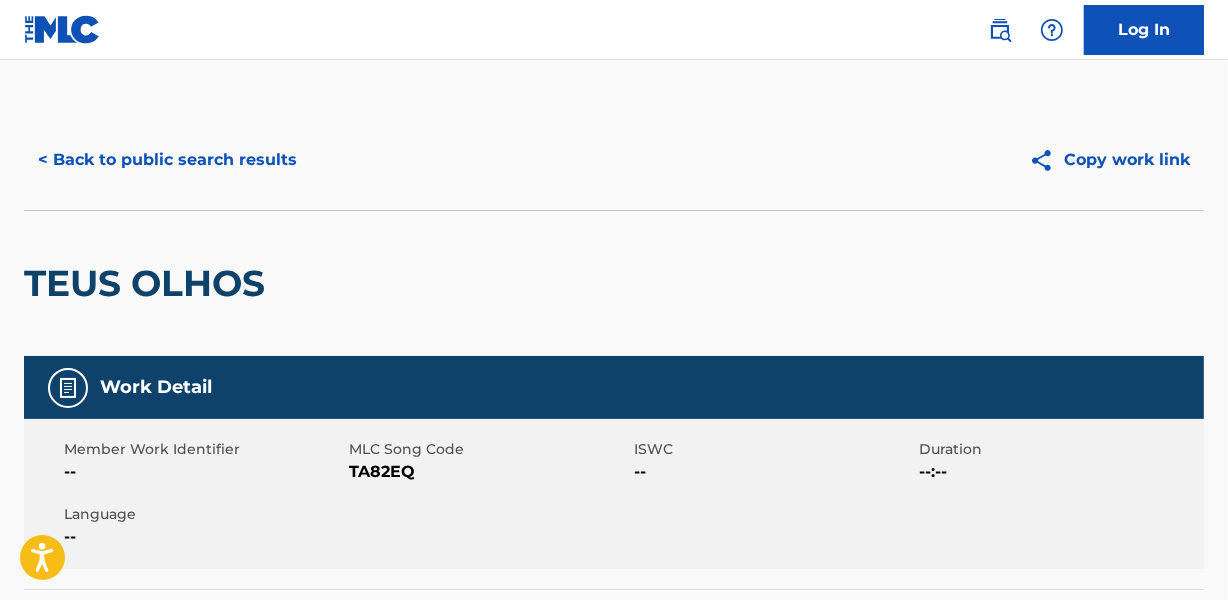 click on "< Back to public search results" at bounding box center [167, 160] 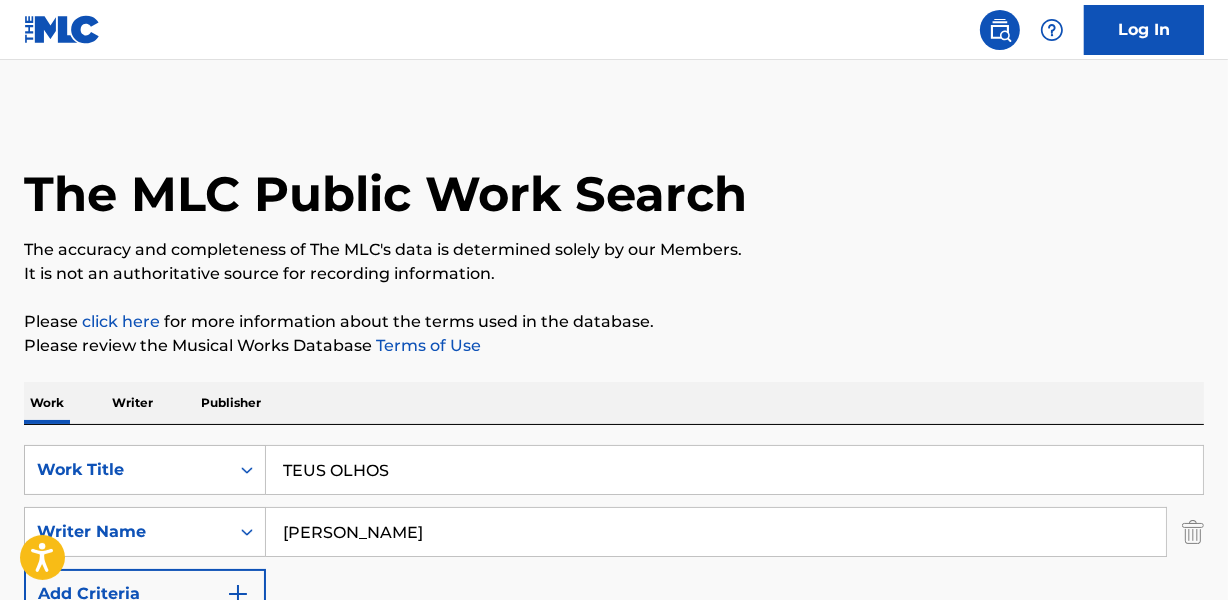 scroll, scrollTop: 267, scrollLeft: 0, axis: vertical 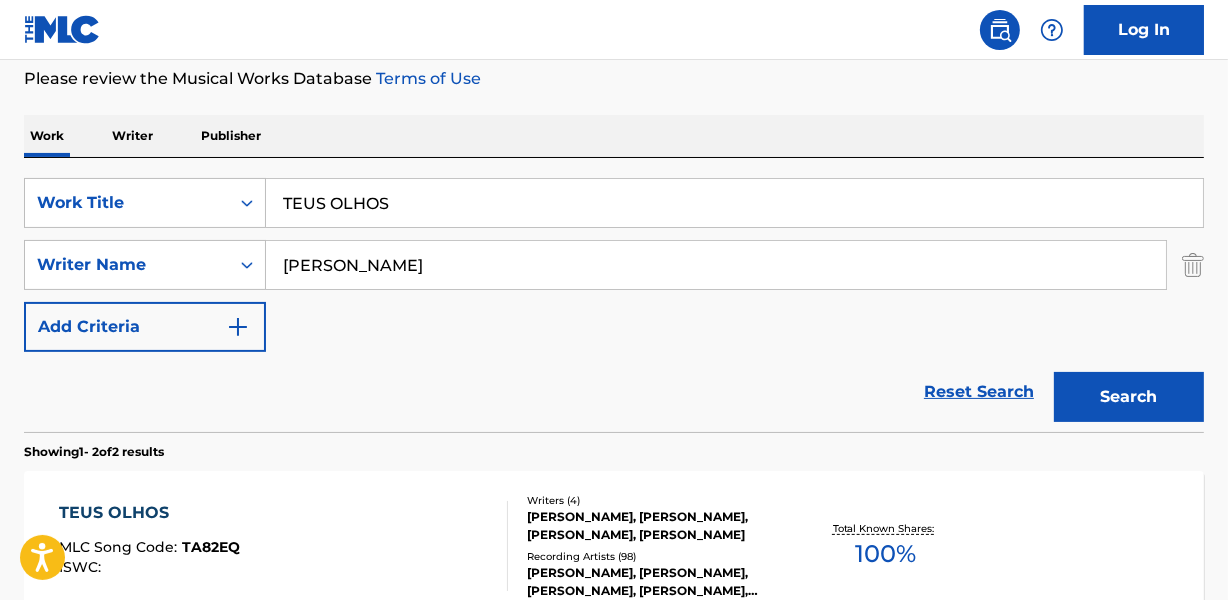 click on "SearchWithCriteriab7235275-3a5d-4b8f-99bc-21474d43020a Work Title TEUS OLHOS SearchWithCriteria64fe909f-4f0a-4ee2-a65b-71d29dd0a3e4 Writer Name [PERSON_NAME] Add Criteria" at bounding box center [614, 265] 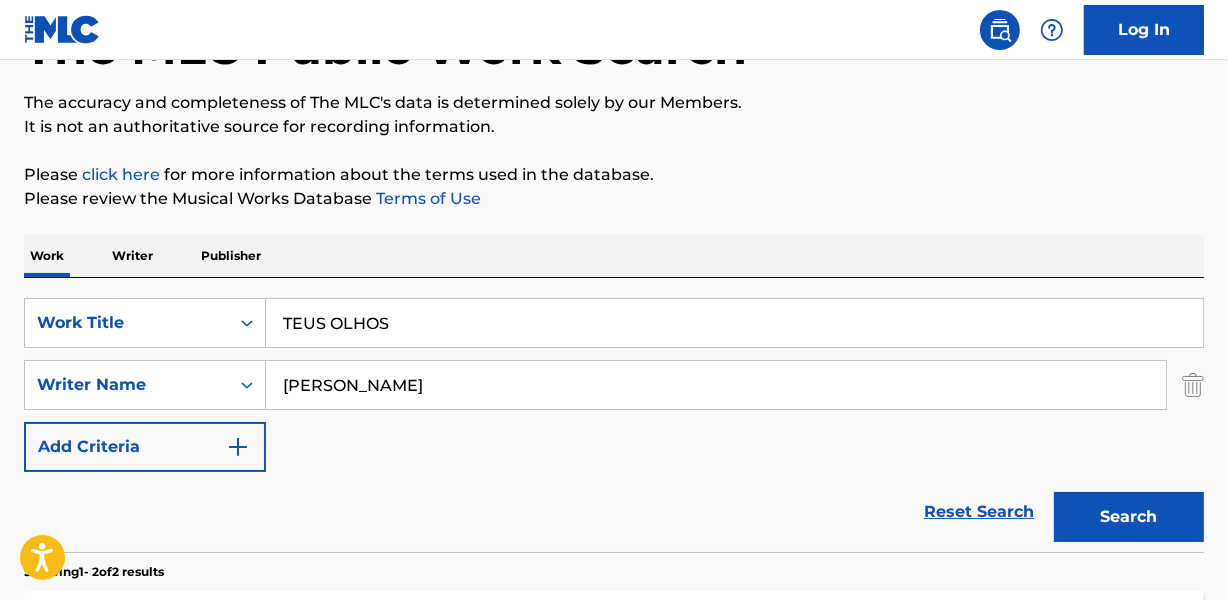 scroll, scrollTop: 358, scrollLeft: 0, axis: vertical 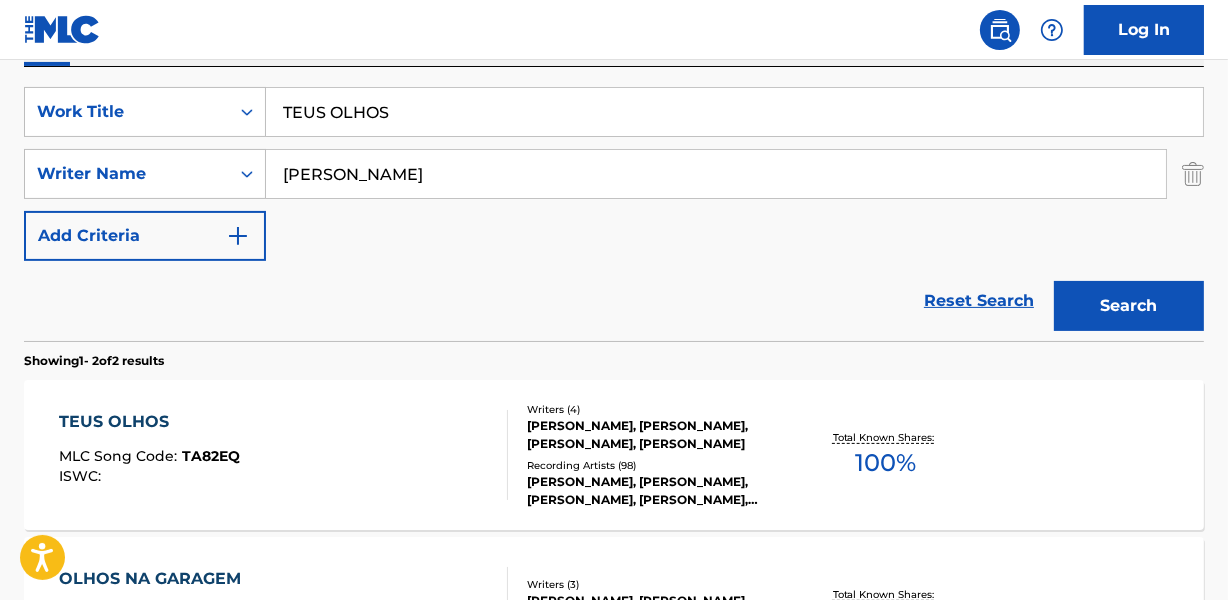 click on "[PERSON_NAME]" at bounding box center (716, 174) 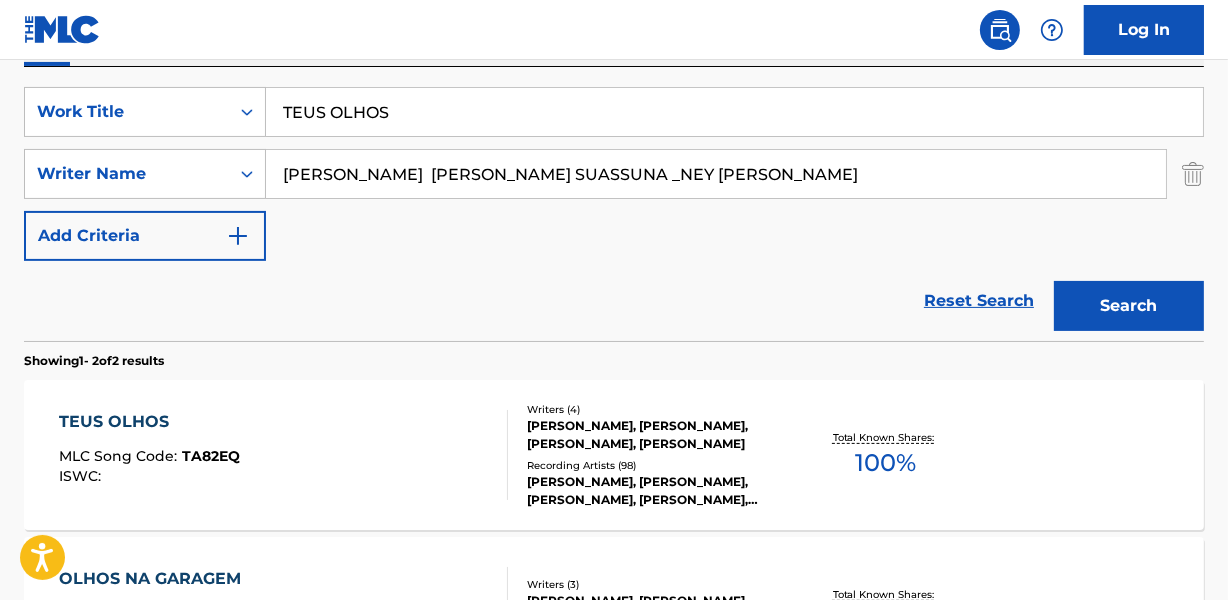 scroll, scrollTop: 0, scrollLeft: 19, axis: horizontal 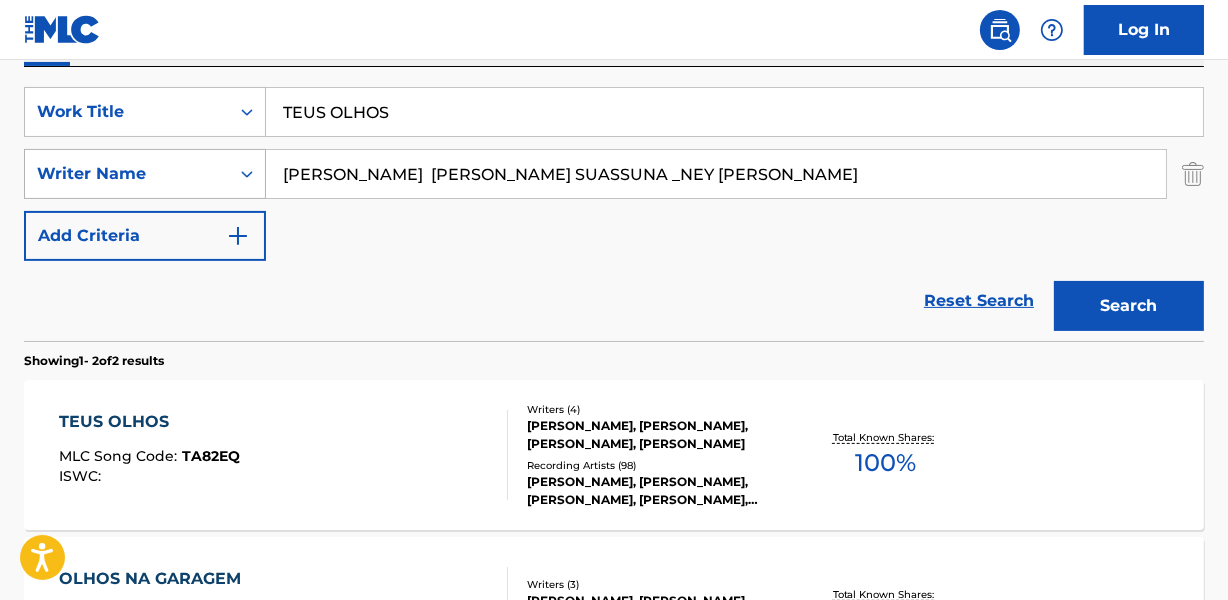 drag, startPoint x: 708, startPoint y: 171, endPoint x: 93, endPoint y: 171, distance: 615 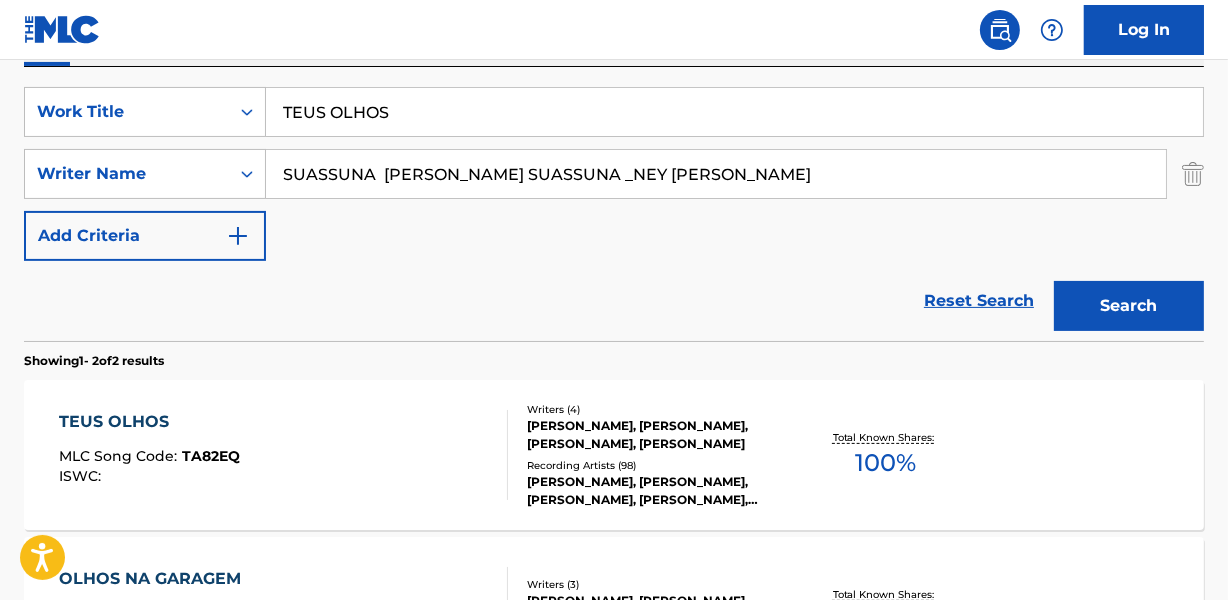 drag, startPoint x: 499, startPoint y: 173, endPoint x: 955, endPoint y: 173, distance: 456 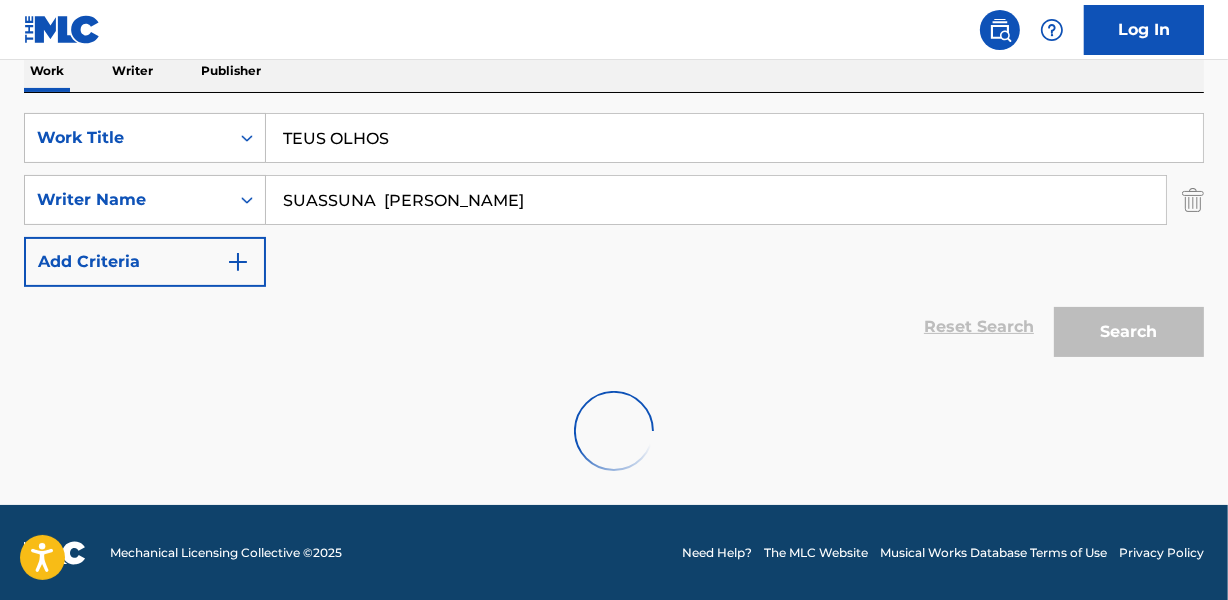 click on "Search" at bounding box center (1129, 332) 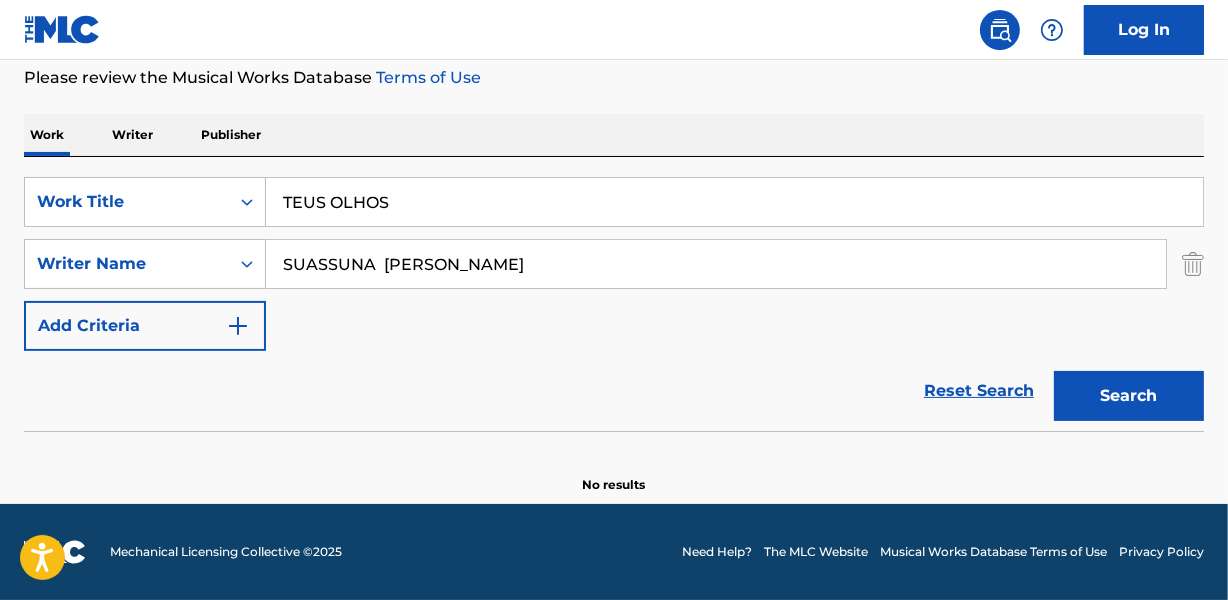 scroll, scrollTop: 267, scrollLeft: 0, axis: vertical 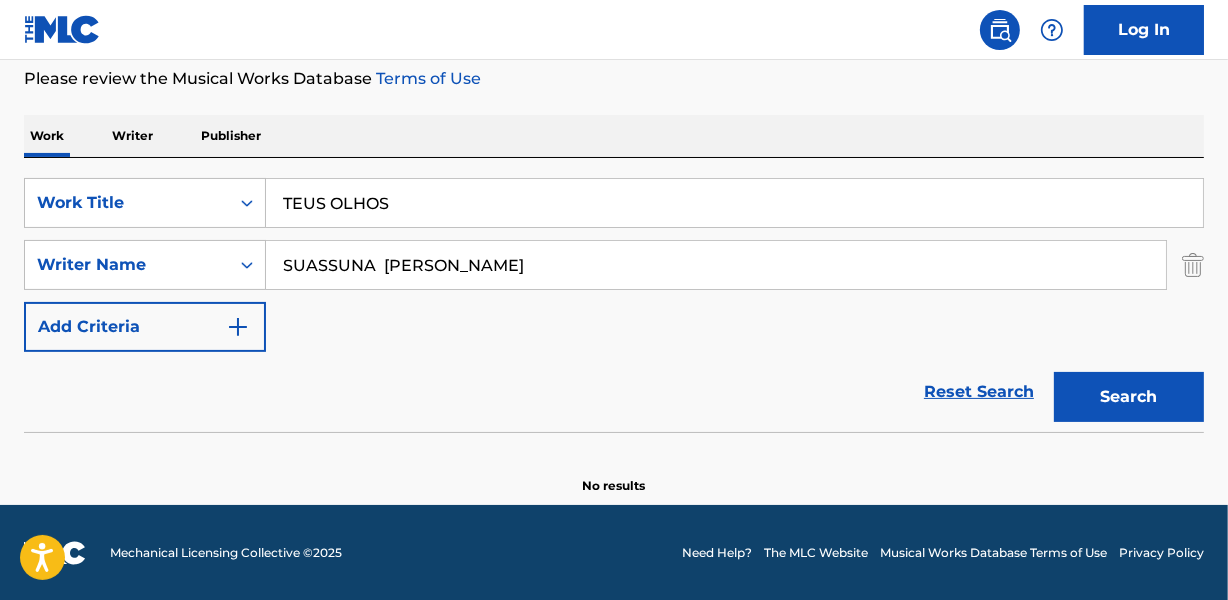 drag, startPoint x: 376, startPoint y: 265, endPoint x: -4, endPoint y: 263, distance: 380.00525 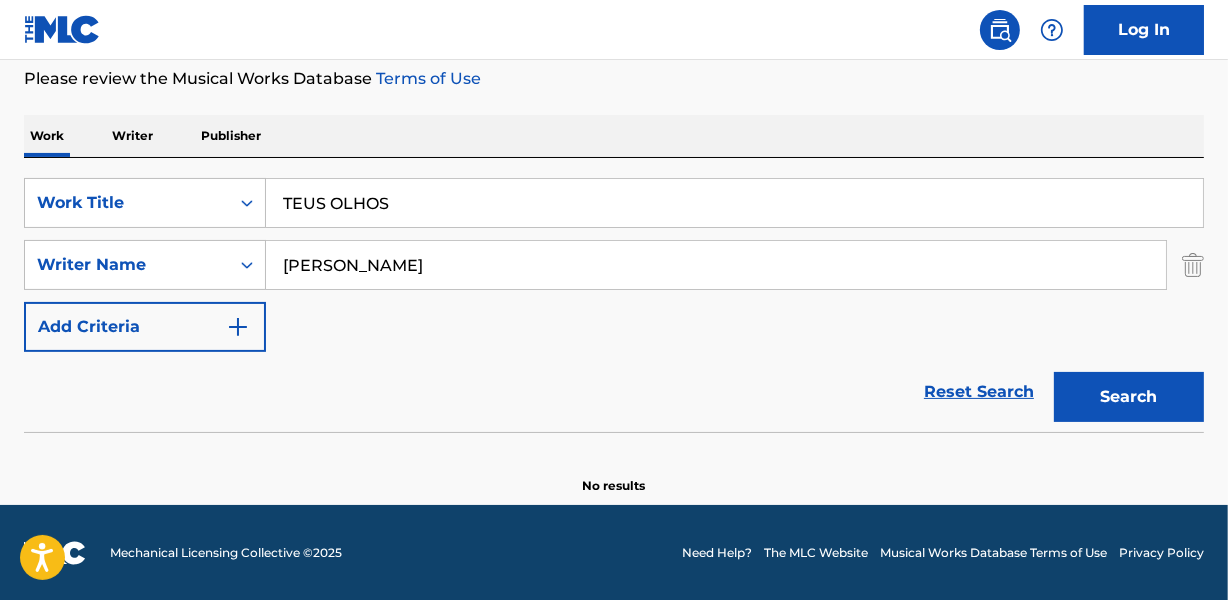 type on "[PERSON_NAME]" 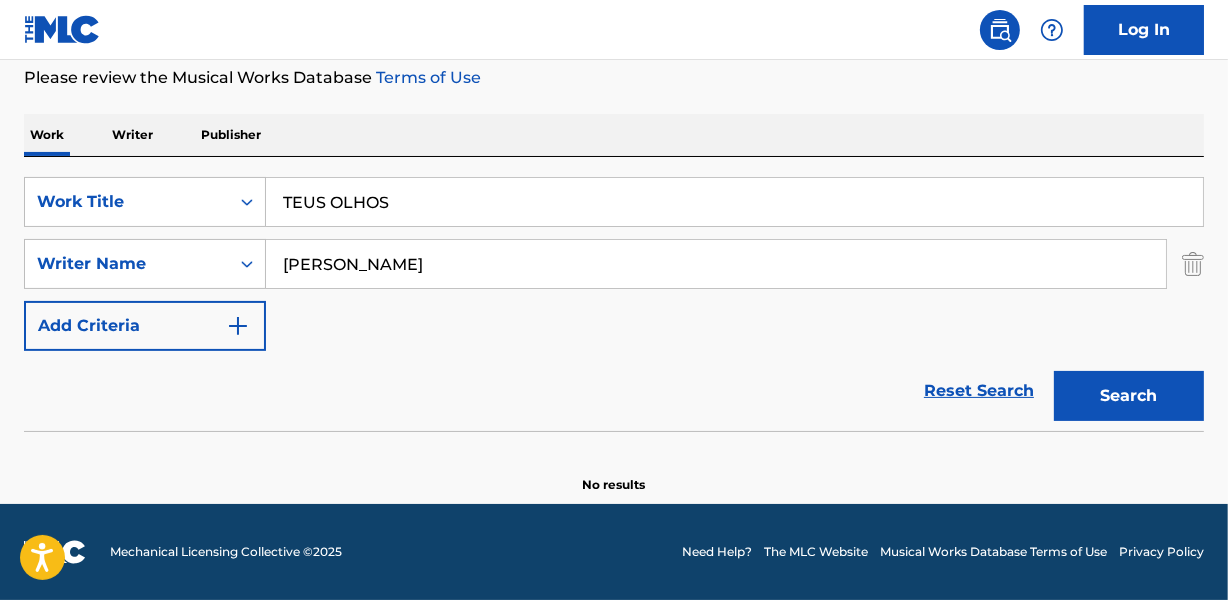 scroll, scrollTop: 267, scrollLeft: 0, axis: vertical 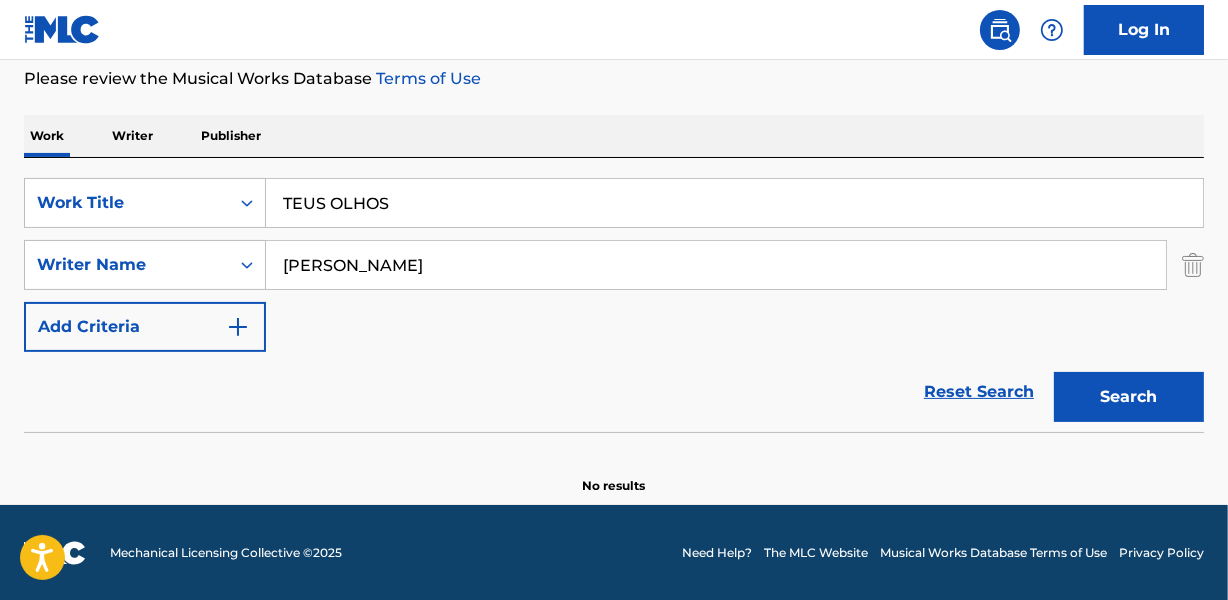 click on "TEUS OLHOS" at bounding box center [734, 203] 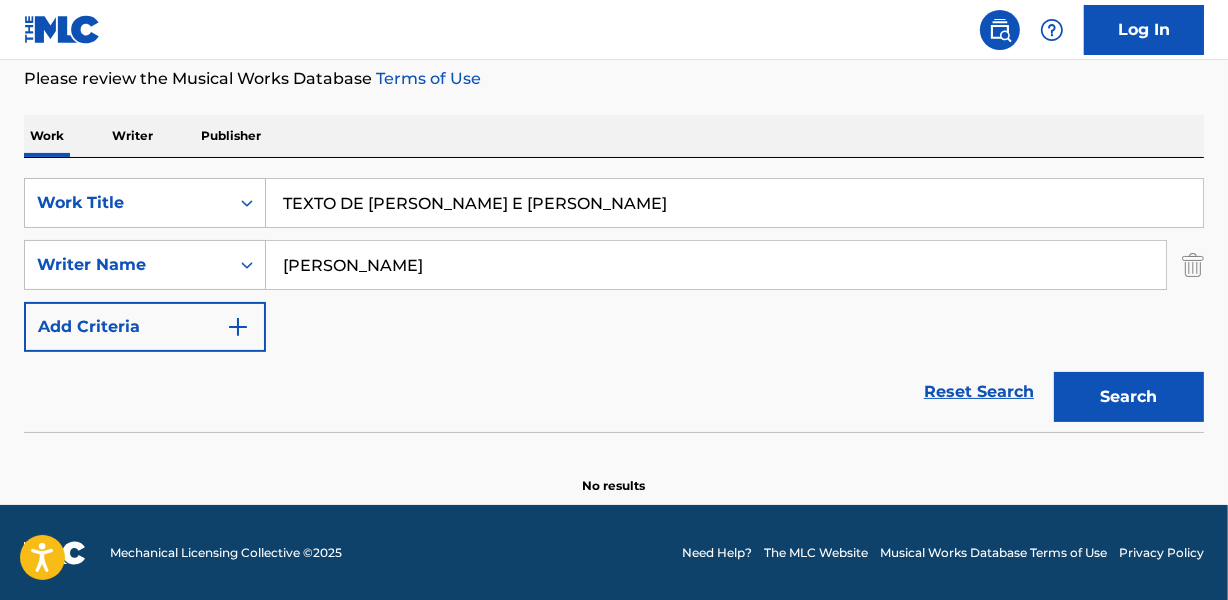 type on "TEXTO DE [PERSON_NAME] E [PERSON_NAME]" 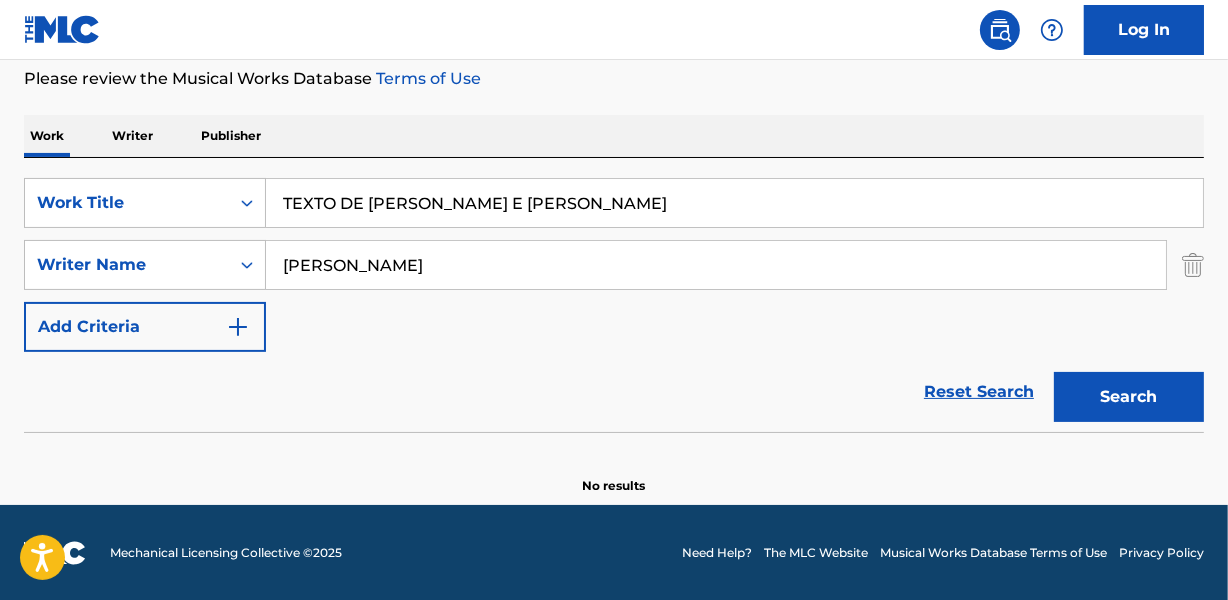 click on "[PERSON_NAME]" at bounding box center (716, 265) 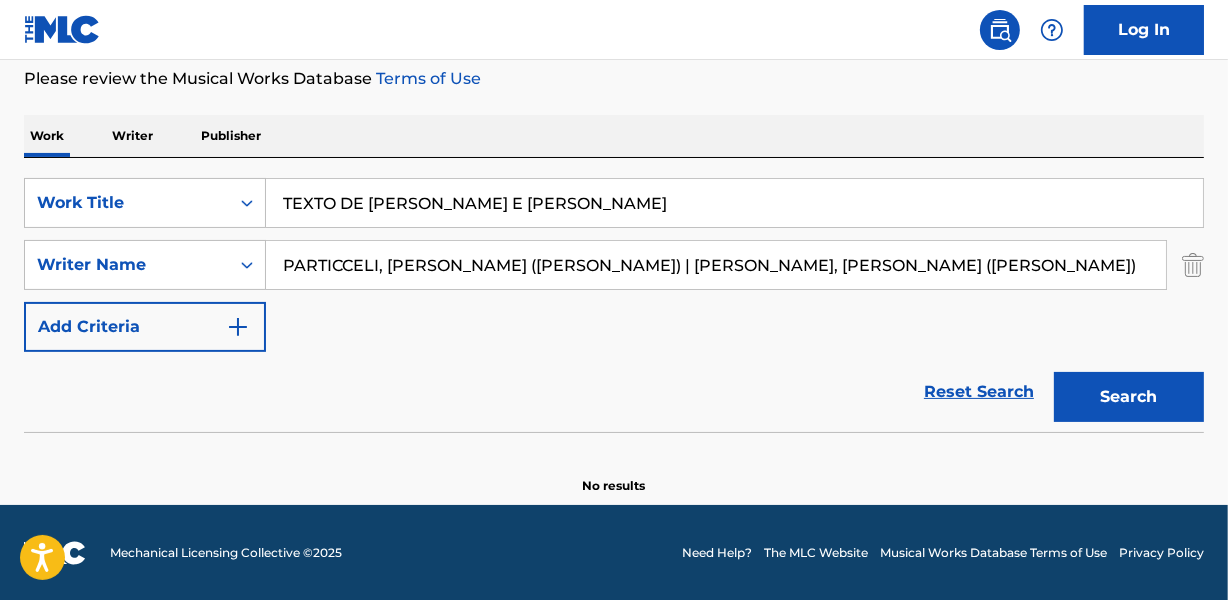 scroll, scrollTop: 0, scrollLeft: 373, axis: horizontal 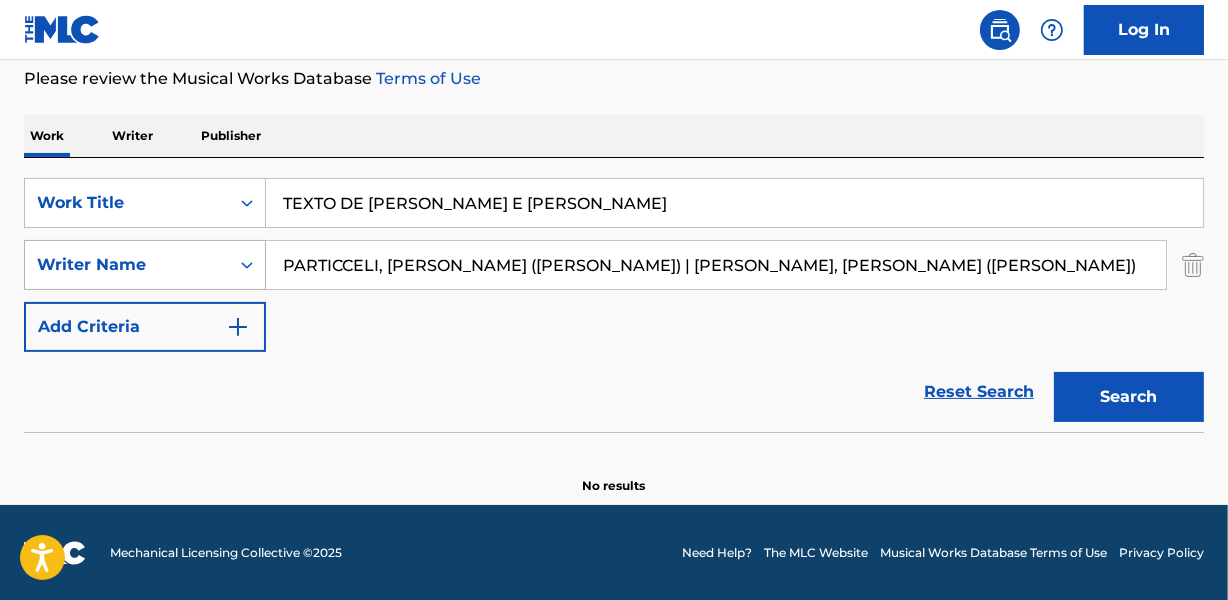 drag, startPoint x: 400, startPoint y: 259, endPoint x: 182, endPoint y: 259, distance: 218 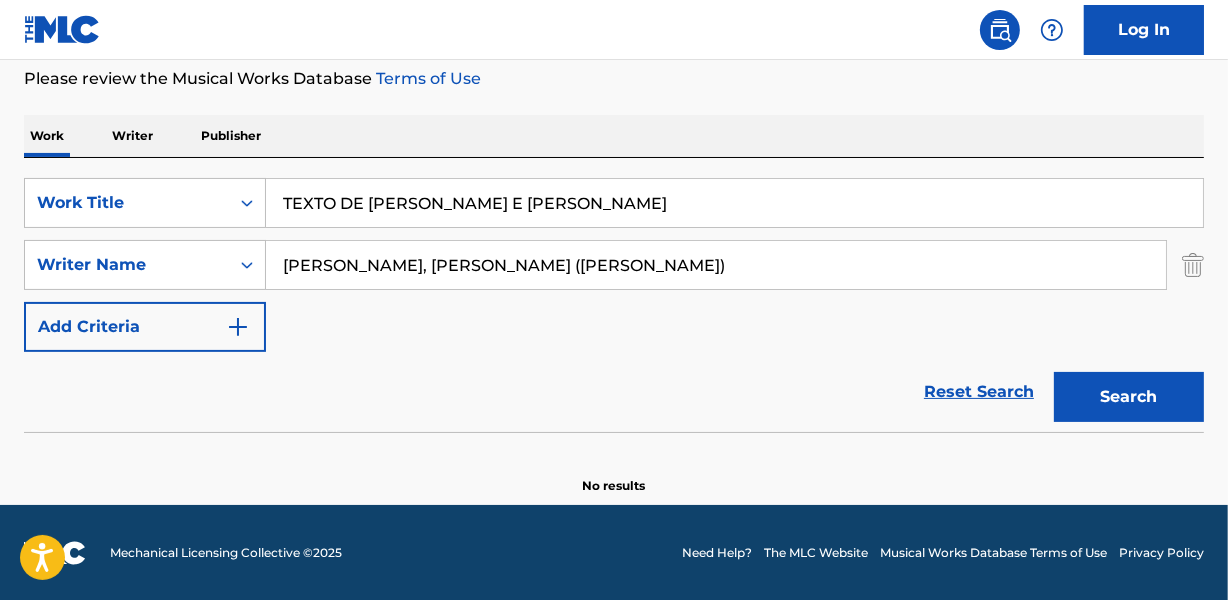 drag, startPoint x: 625, startPoint y: 268, endPoint x: 1233, endPoint y: 283, distance: 608.185 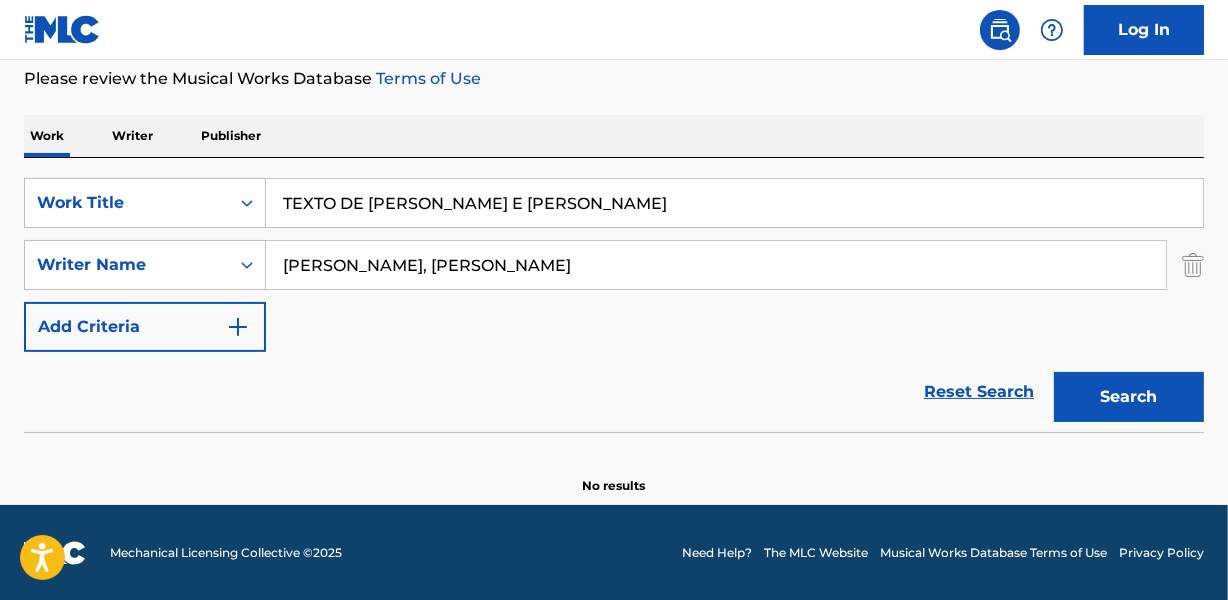 click on "Search" at bounding box center [1129, 397] 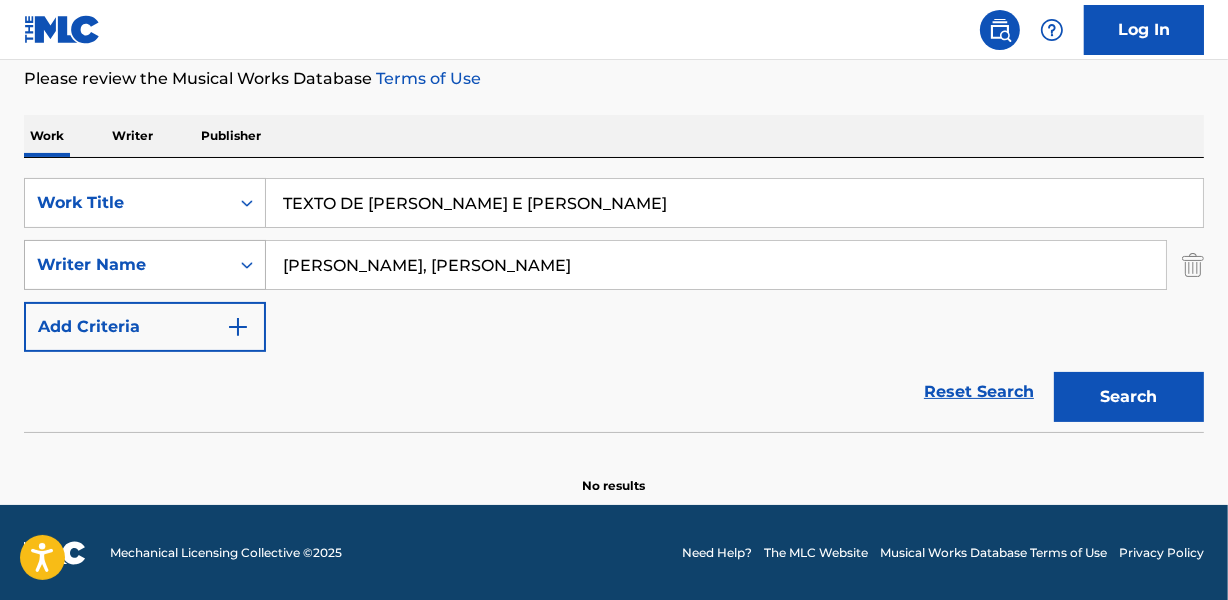 drag, startPoint x: 347, startPoint y: 263, endPoint x: 195, endPoint y: 274, distance: 152.3975 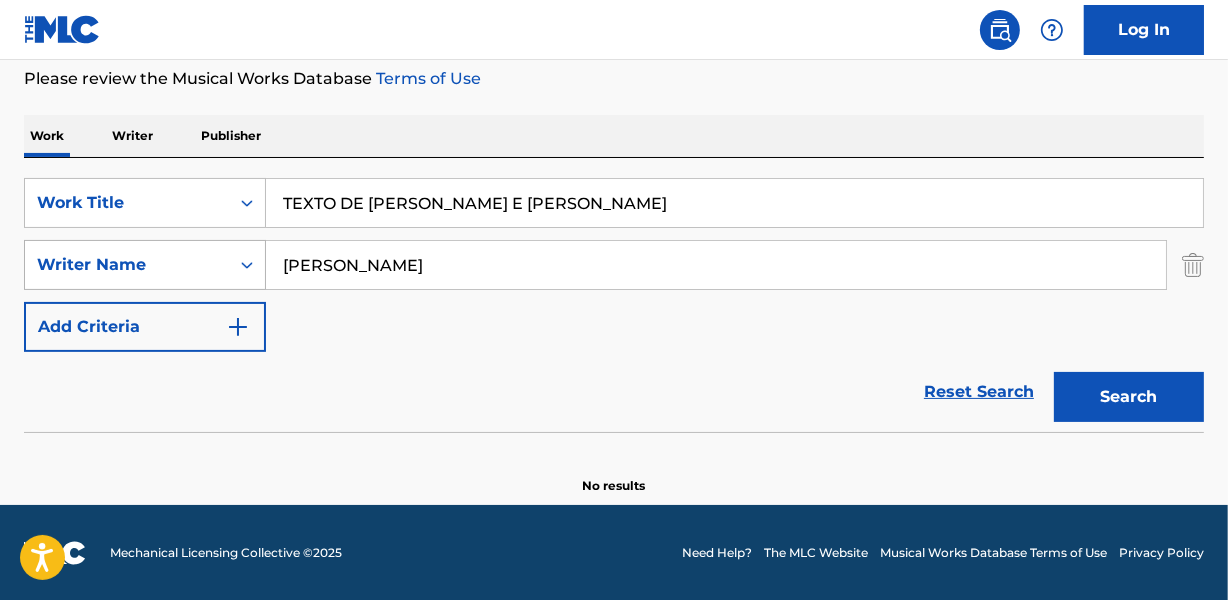 type on "[PERSON_NAME]" 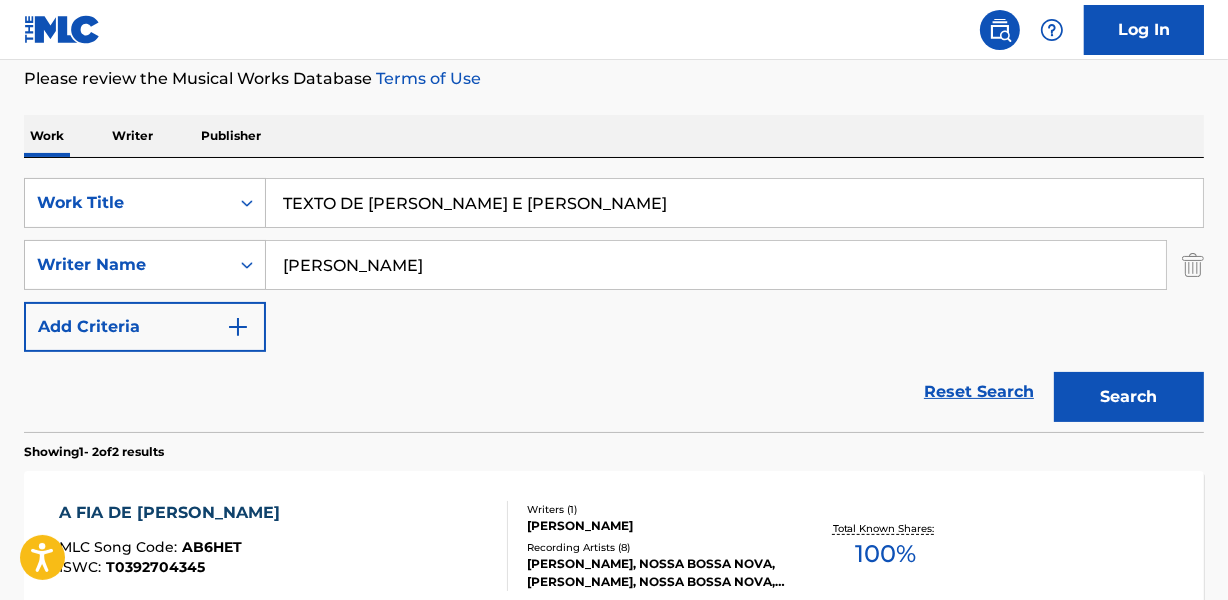 click on "Reset Search Search" at bounding box center (614, 392) 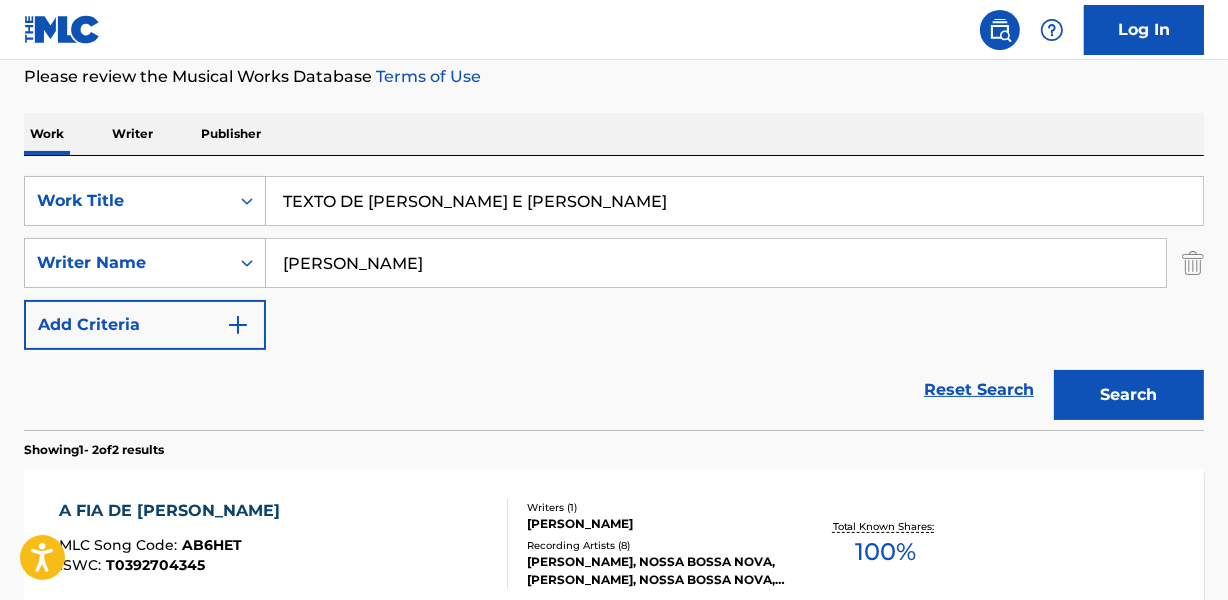 scroll, scrollTop: 267, scrollLeft: 0, axis: vertical 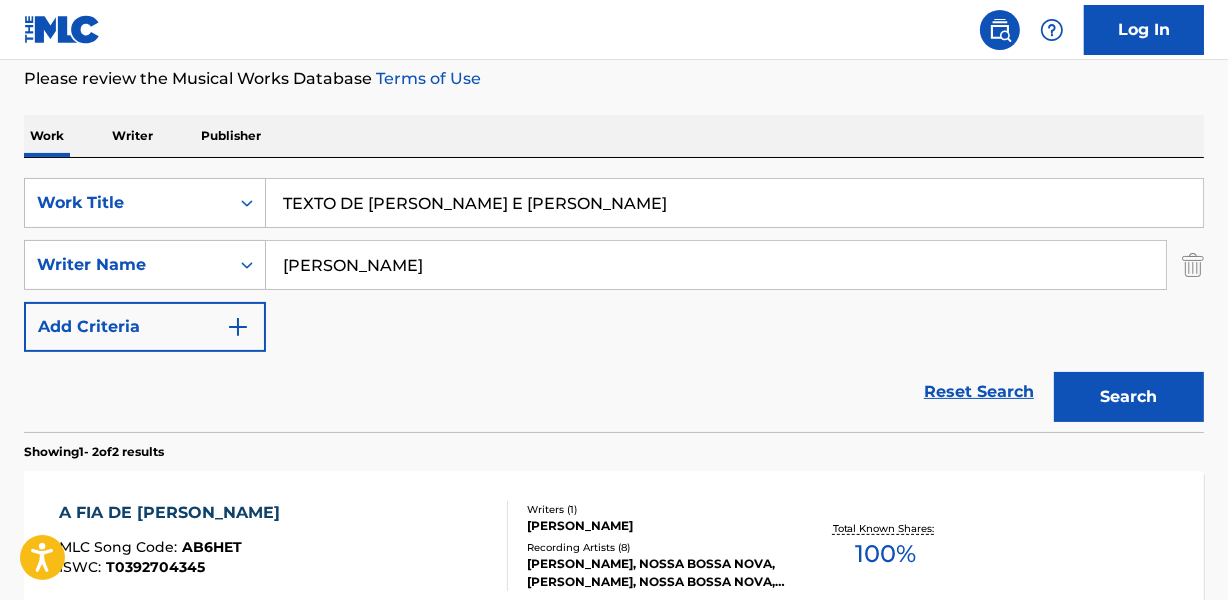 click on "TEXTO DE [PERSON_NAME] E [PERSON_NAME]" at bounding box center [734, 203] 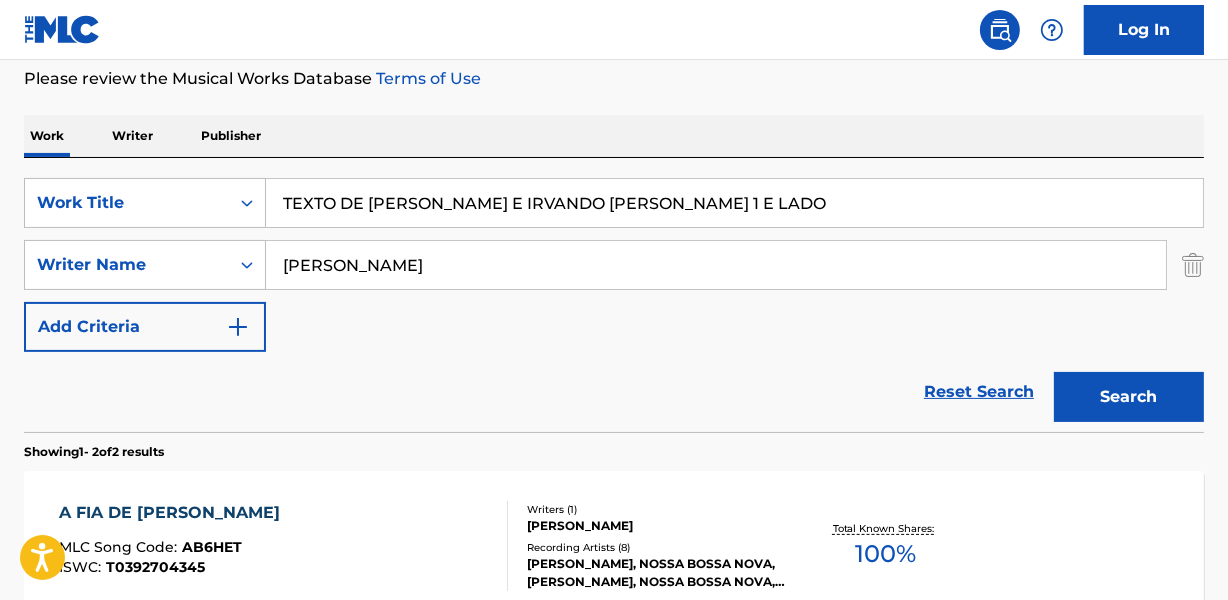 type on "TEXTO DE [PERSON_NAME] E IRVANDO [PERSON_NAME] 1 E LADO" 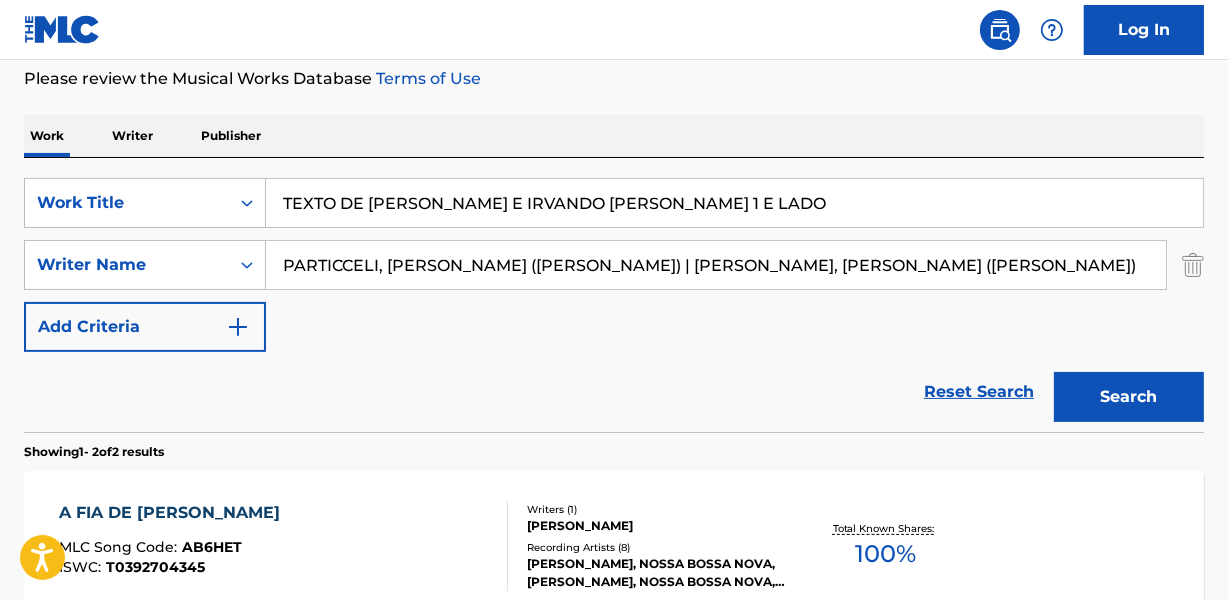 scroll, scrollTop: 0, scrollLeft: 60, axis: horizontal 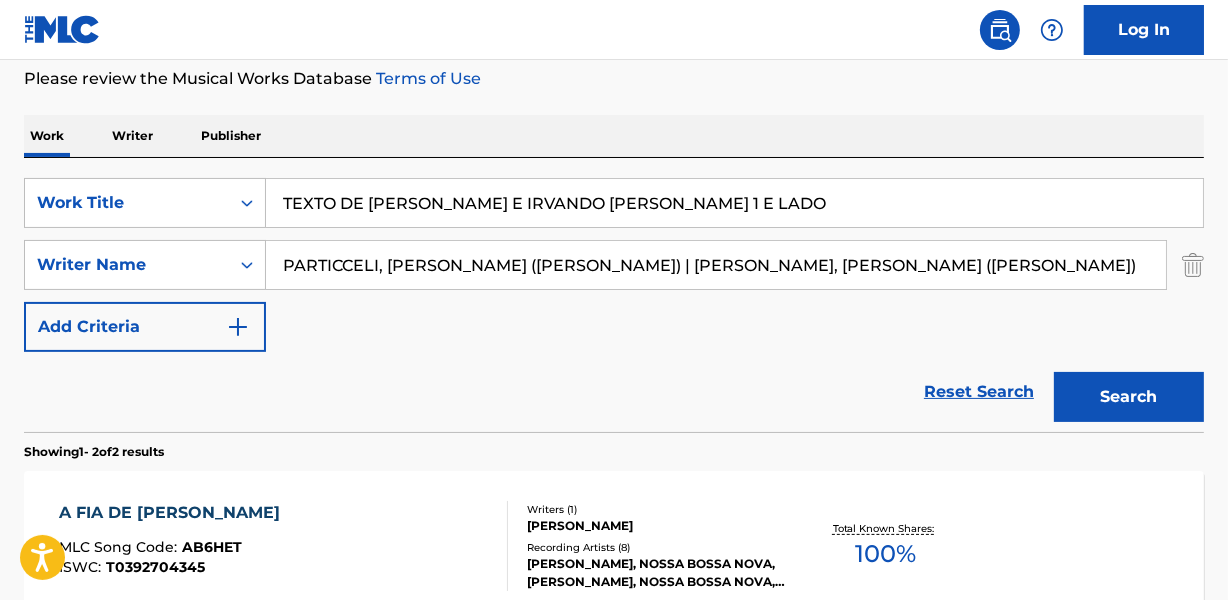 drag, startPoint x: 604, startPoint y: 268, endPoint x: 1237, endPoint y: 258, distance: 633.079 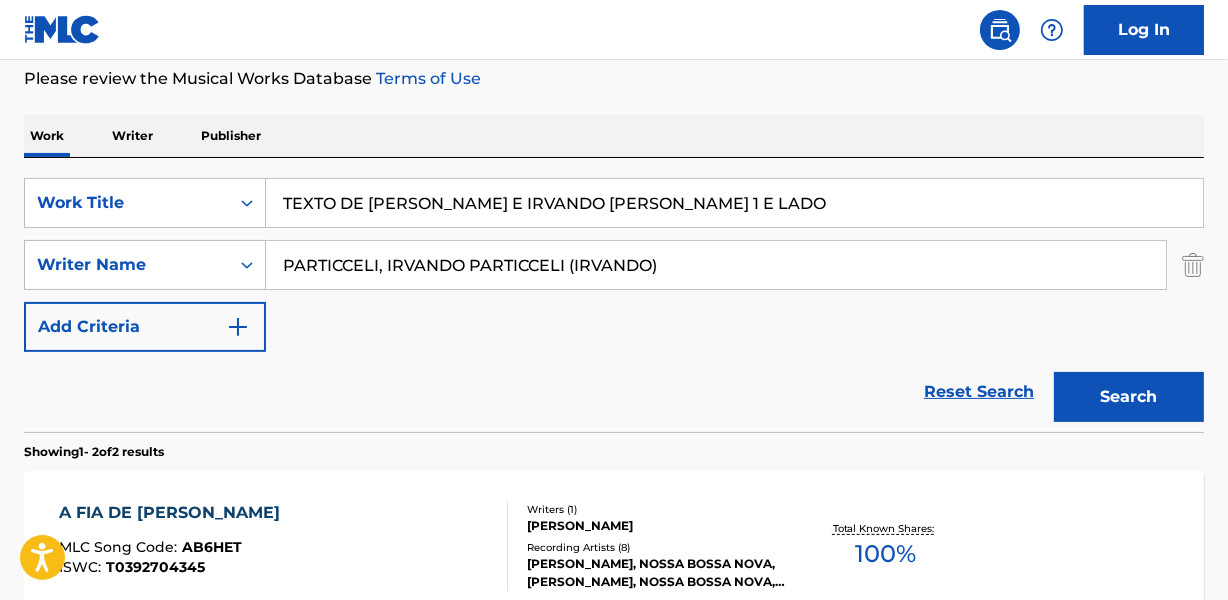 scroll, scrollTop: 0, scrollLeft: 0, axis: both 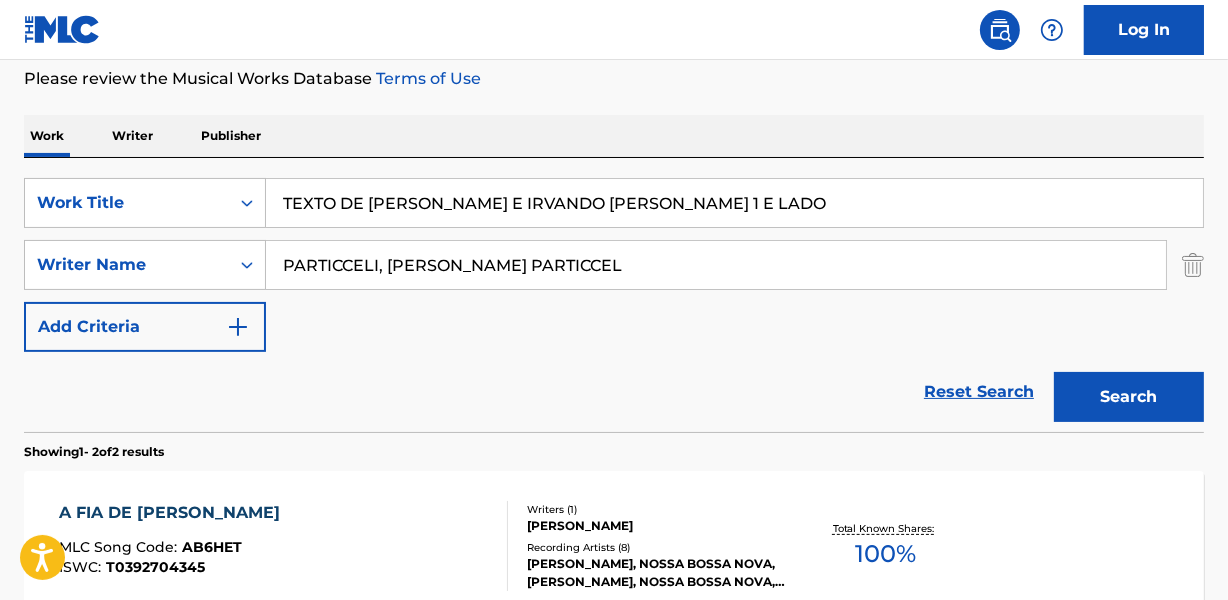 click on "Search" at bounding box center [1129, 397] 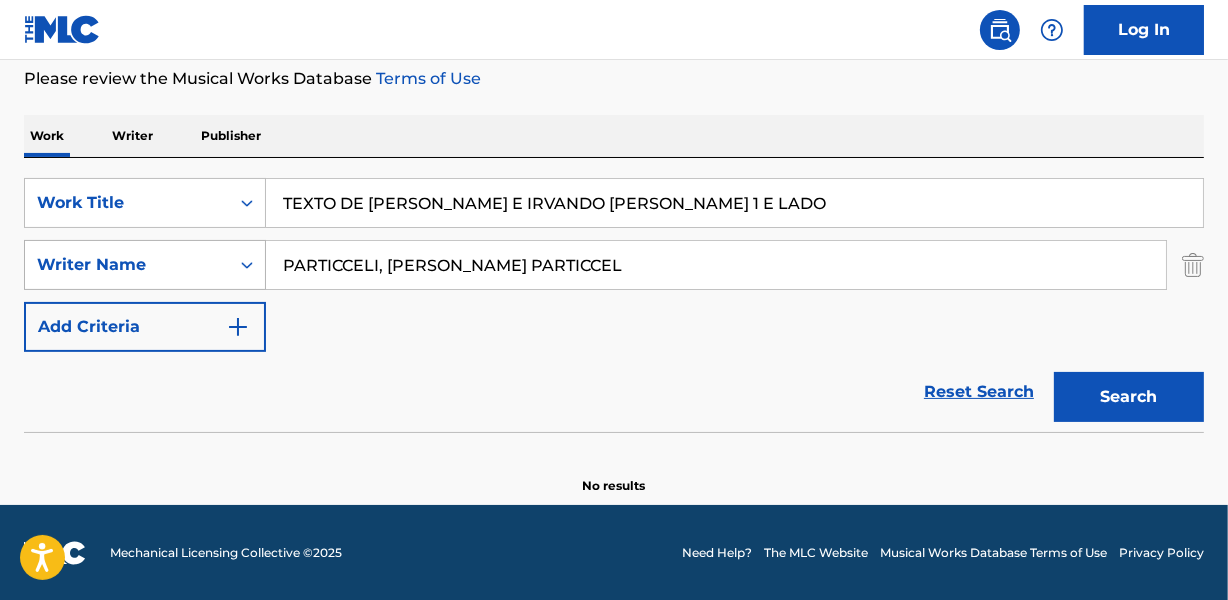 drag, startPoint x: 382, startPoint y: 264, endPoint x: 180, endPoint y: 270, distance: 202.0891 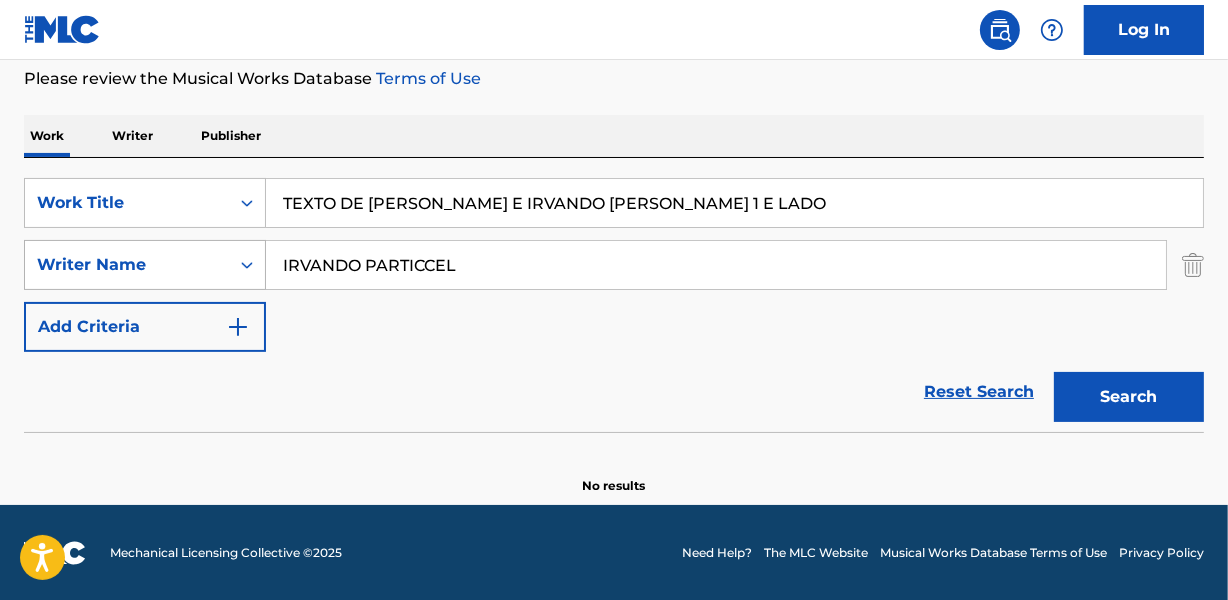 click on "Search" at bounding box center (1129, 397) 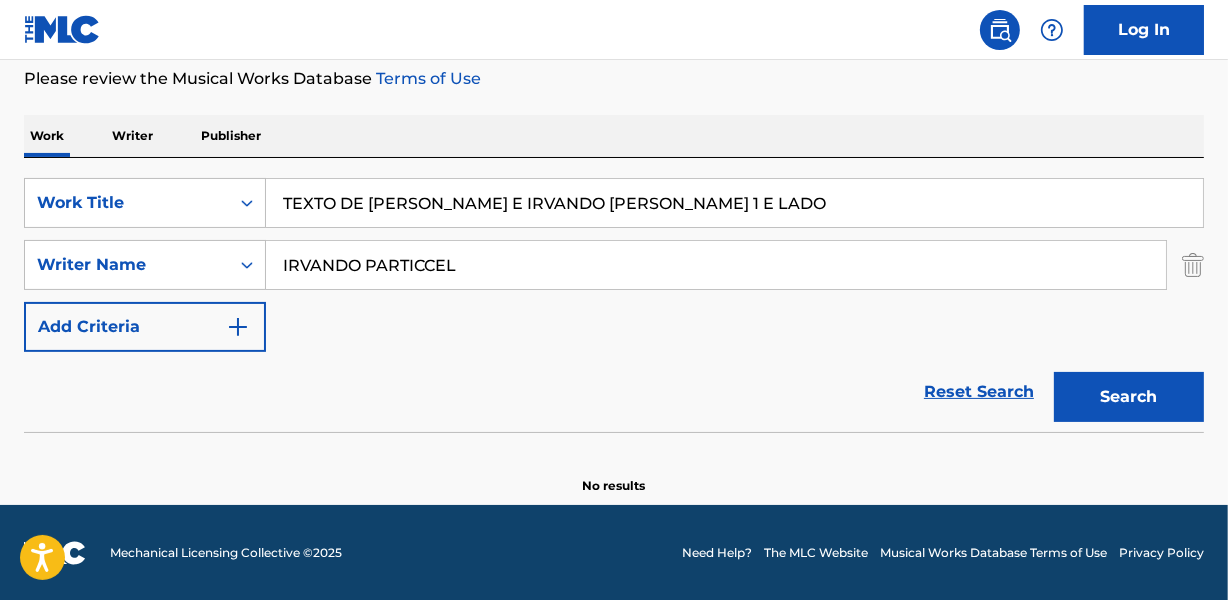 click on "IRVANDO PARTICCEL" at bounding box center [716, 265] 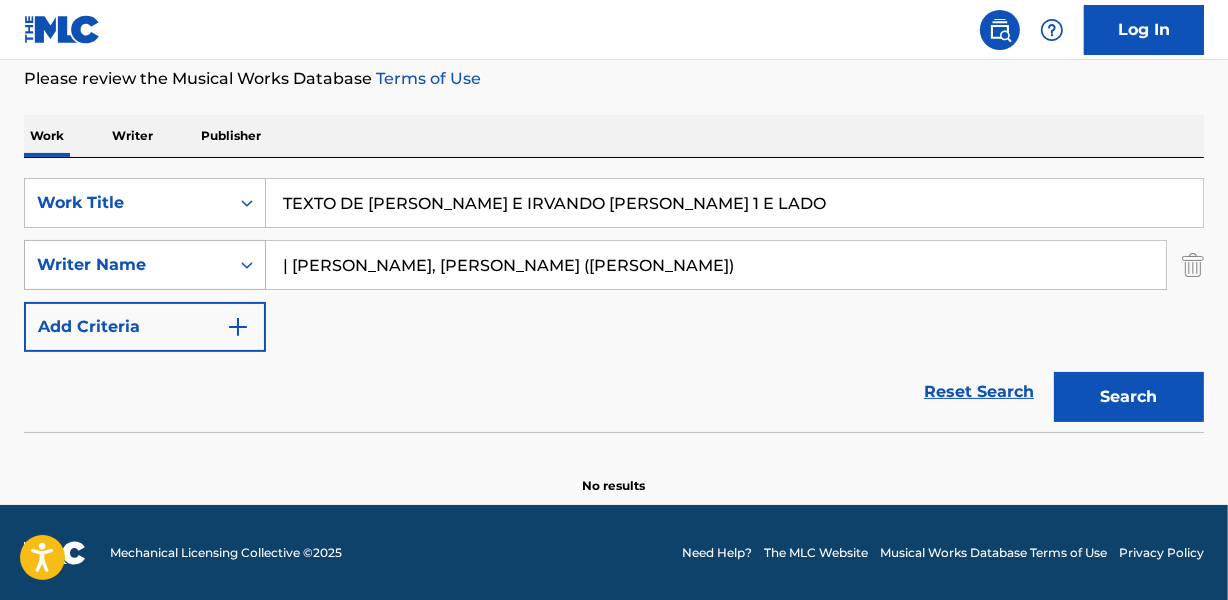 drag, startPoint x: 296, startPoint y: 260, endPoint x: 227, endPoint y: 260, distance: 69 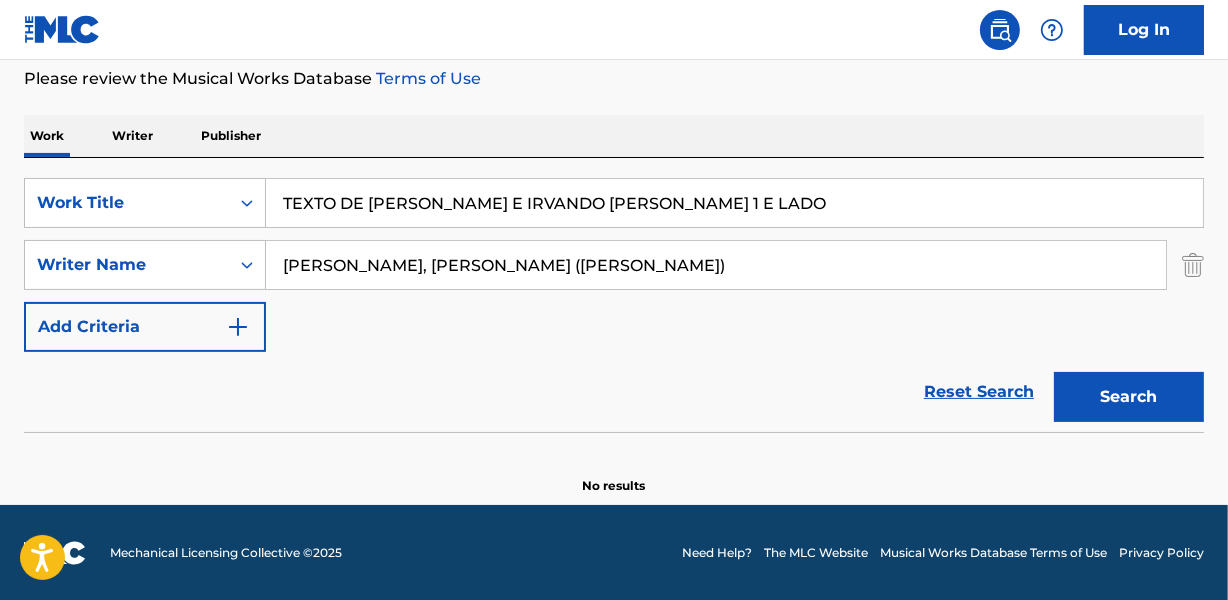 drag, startPoint x: 678, startPoint y: 260, endPoint x: 1056, endPoint y: 264, distance: 378.02115 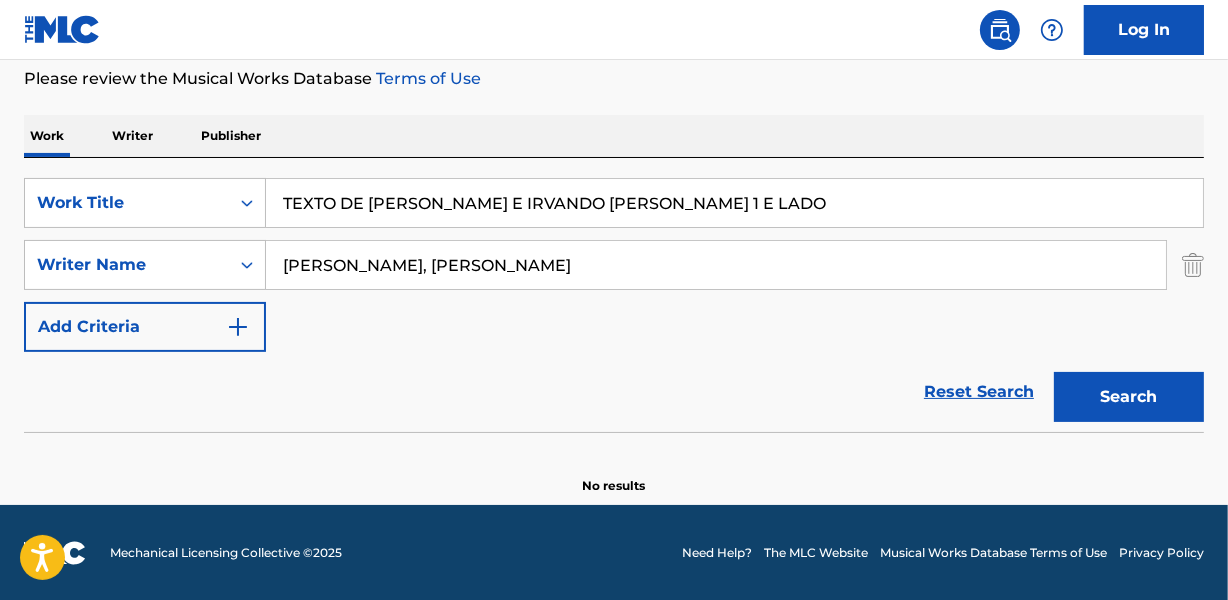 click on "Search" at bounding box center (1129, 397) 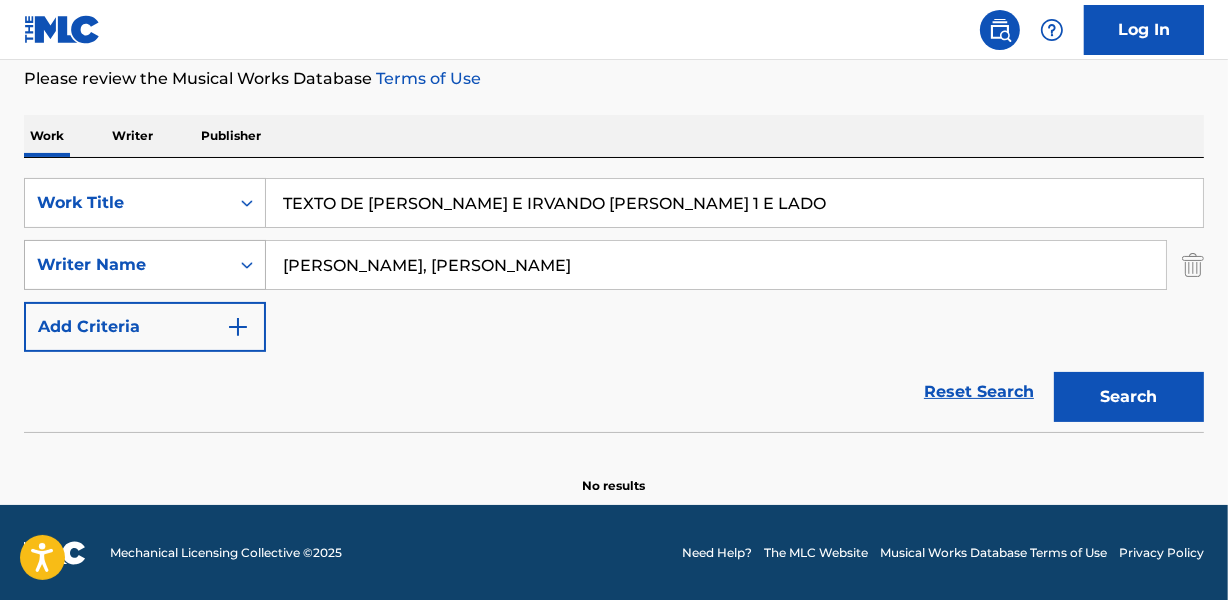drag, startPoint x: 344, startPoint y: 267, endPoint x: 213, endPoint y: 270, distance: 131.03435 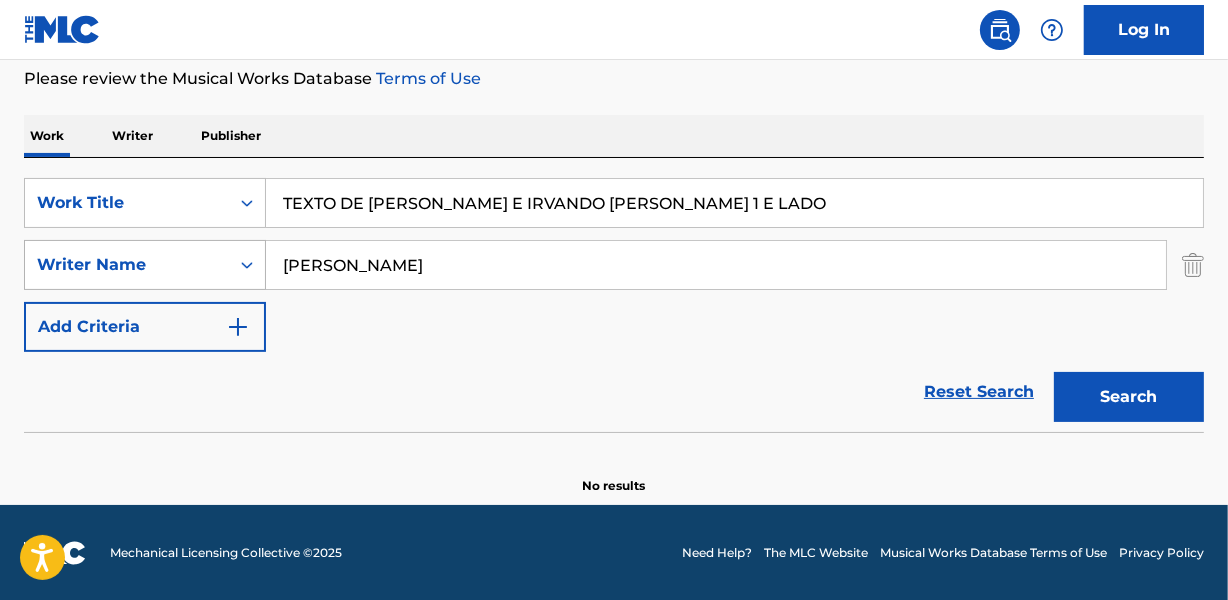 type on "[PERSON_NAME]" 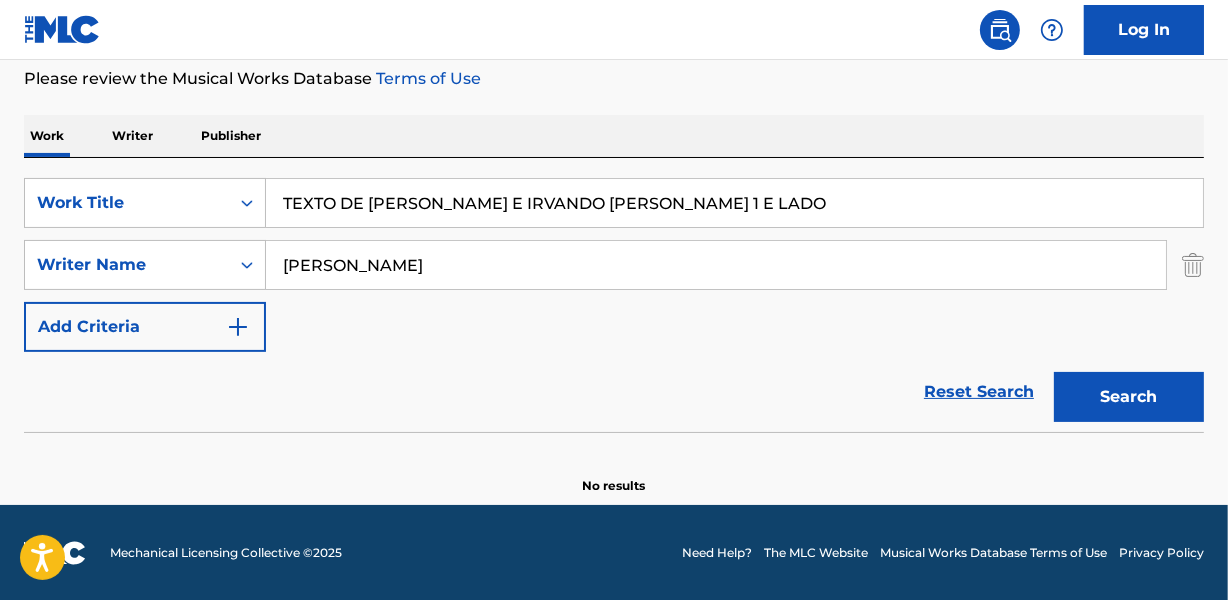 click on "Reset Search Search" at bounding box center (614, 392) 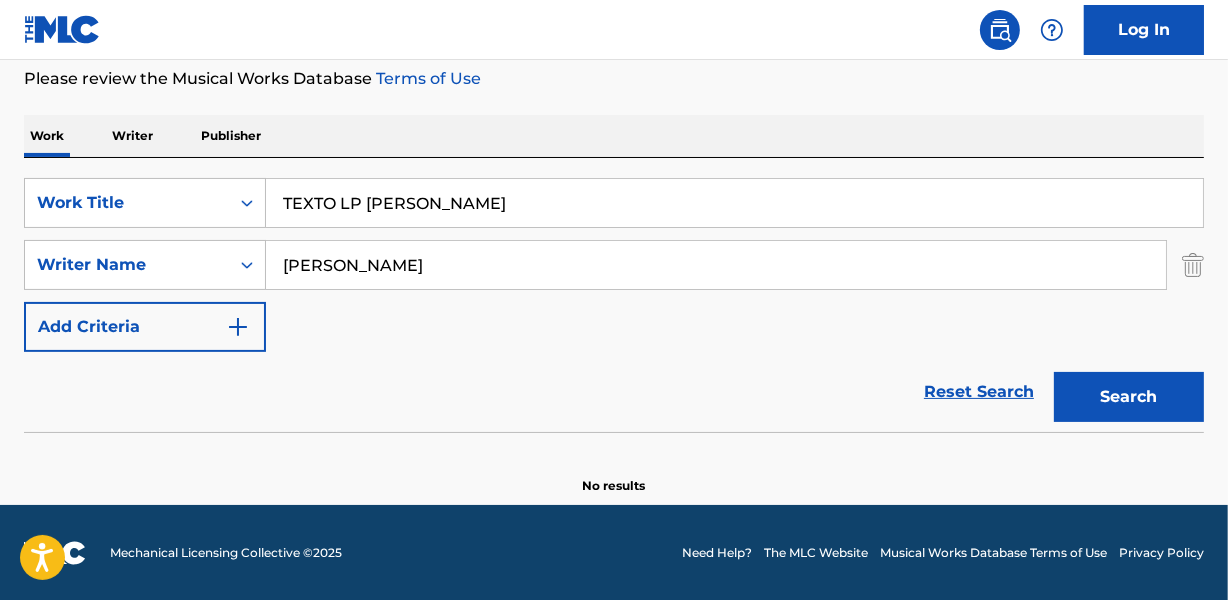 type on "TEXTO LP [PERSON_NAME]" 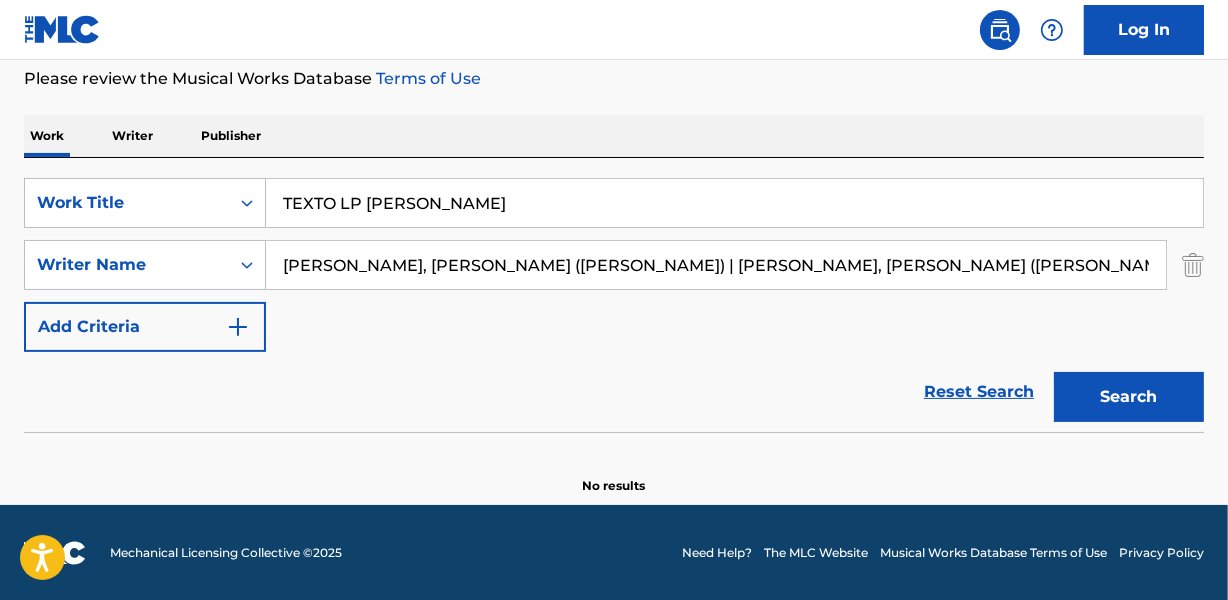 scroll, scrollTop: 0, scrollLeft: 480, axis: horizontal 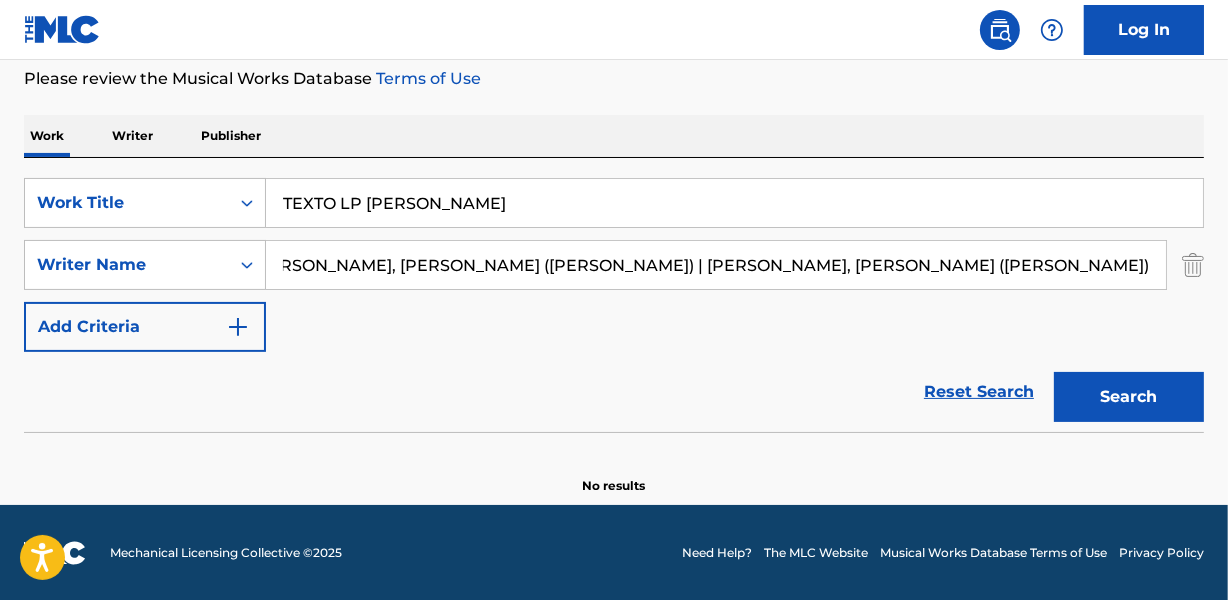 drag, startPoint x: 561, startPoint y: 265, endPoint x: 1237, endPoint y: 267, distance: 676.0029 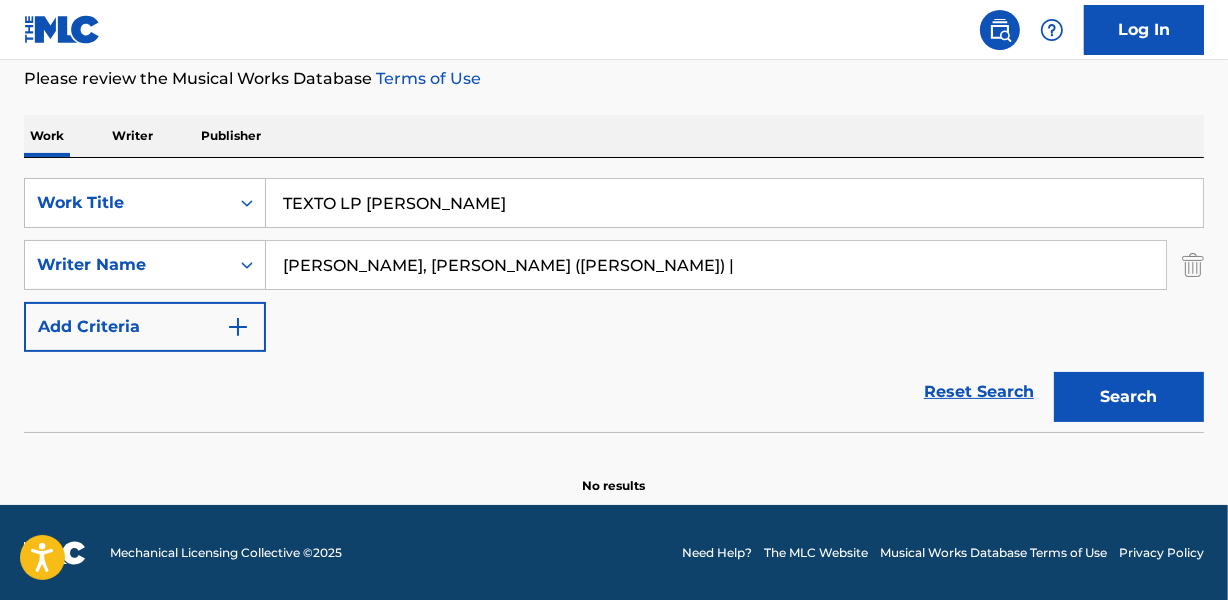 scroll, scrollTop: 0, scrollLeft: 0, axis: both 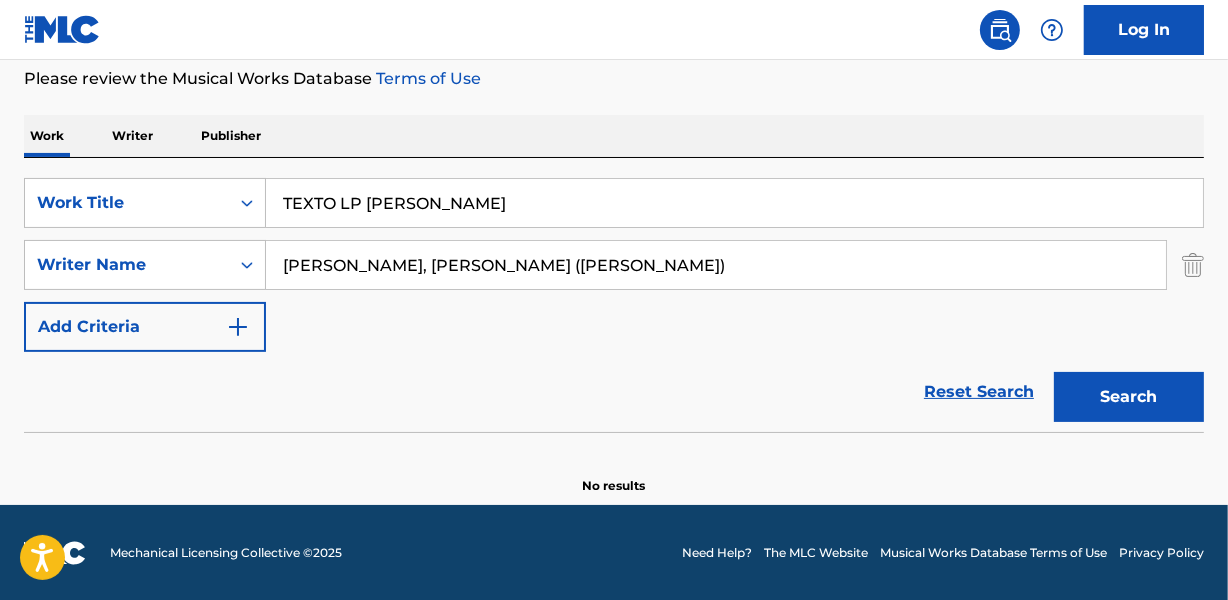 click on "Search" at bounding box center (1129, 397) 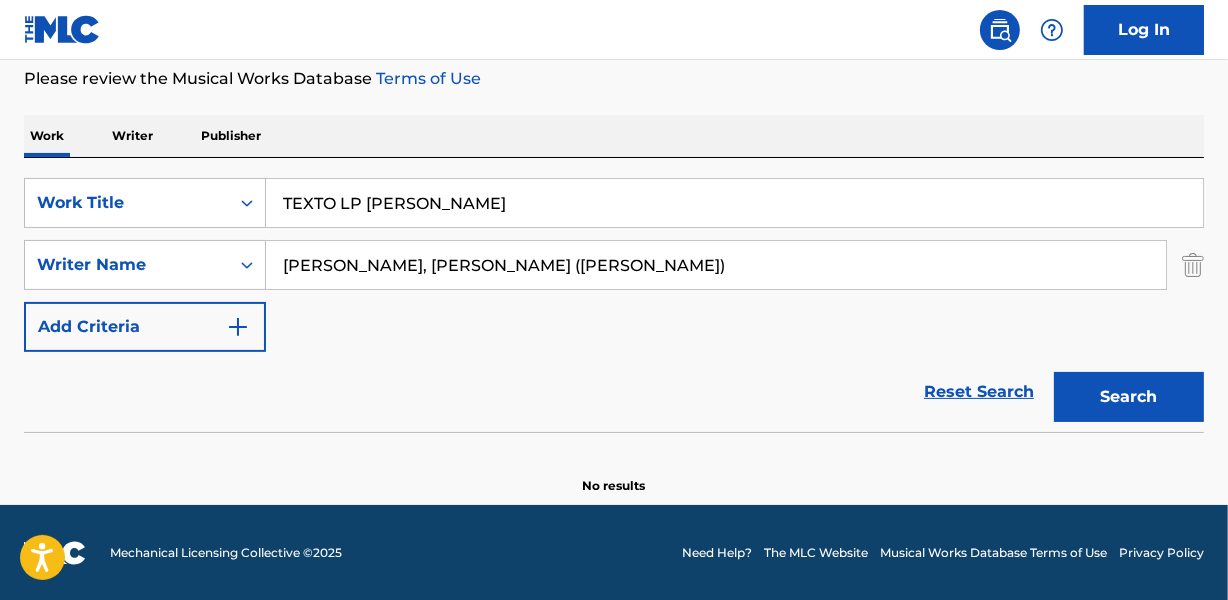 click on "[PERSON_NAME], [PERSON_NAME] ([PERSON_NAME])" at bounding box center [716, 265] 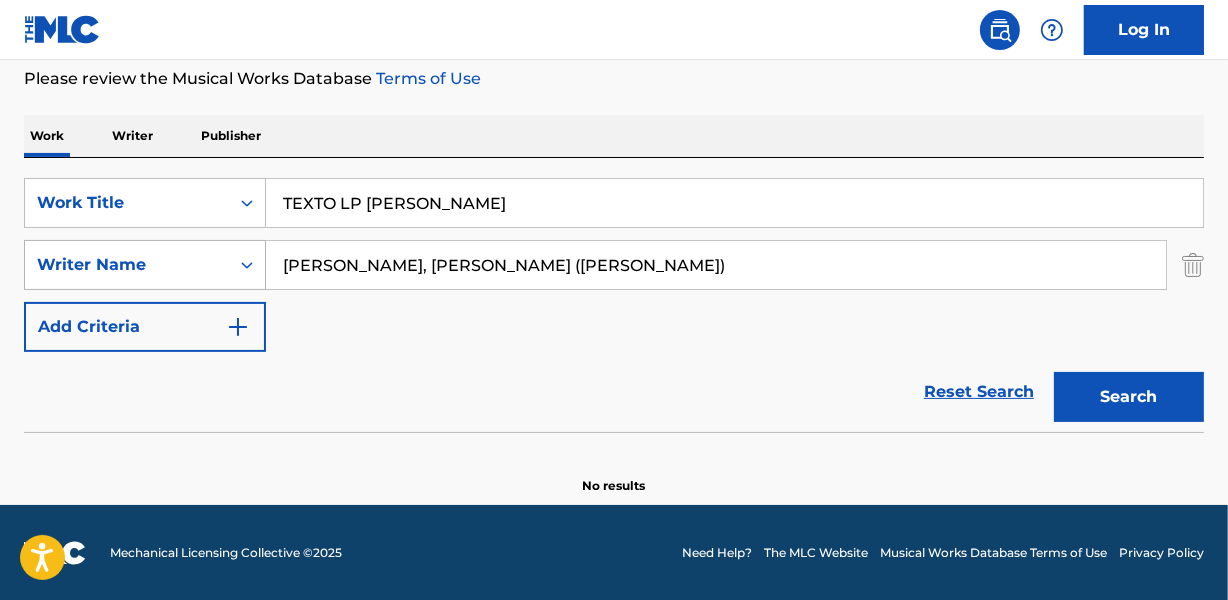 drag, startPoint x: 348, startPoint y: 268, endPoint x: 206, endPoint y: 271, distance: 142.0317 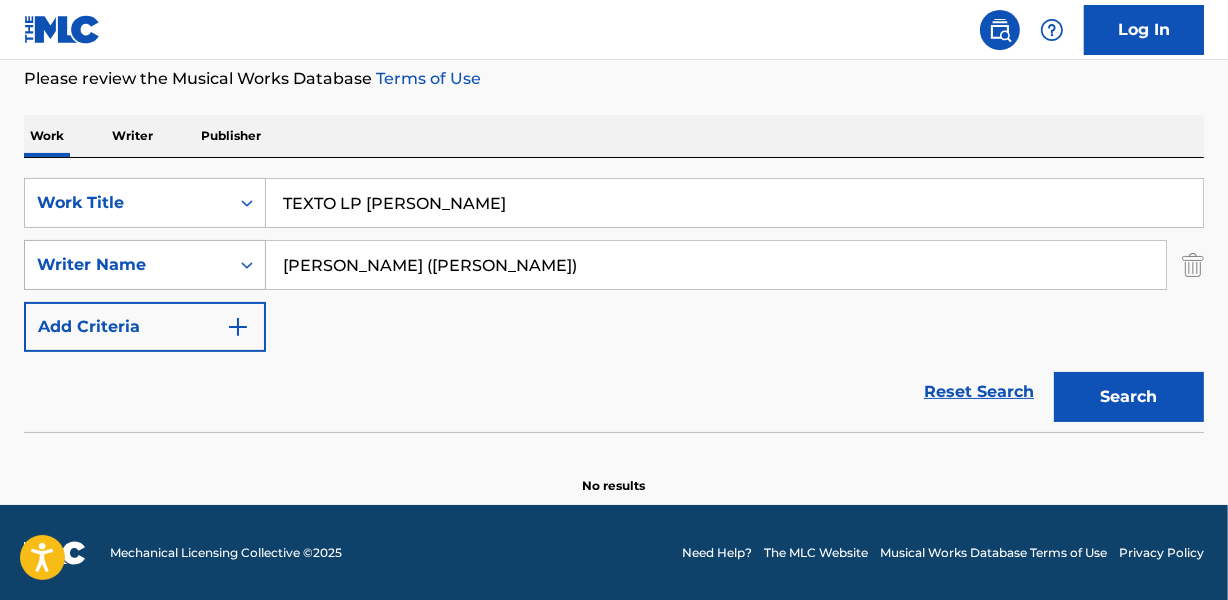 click on "Search" at bounding box center (1129, 397) 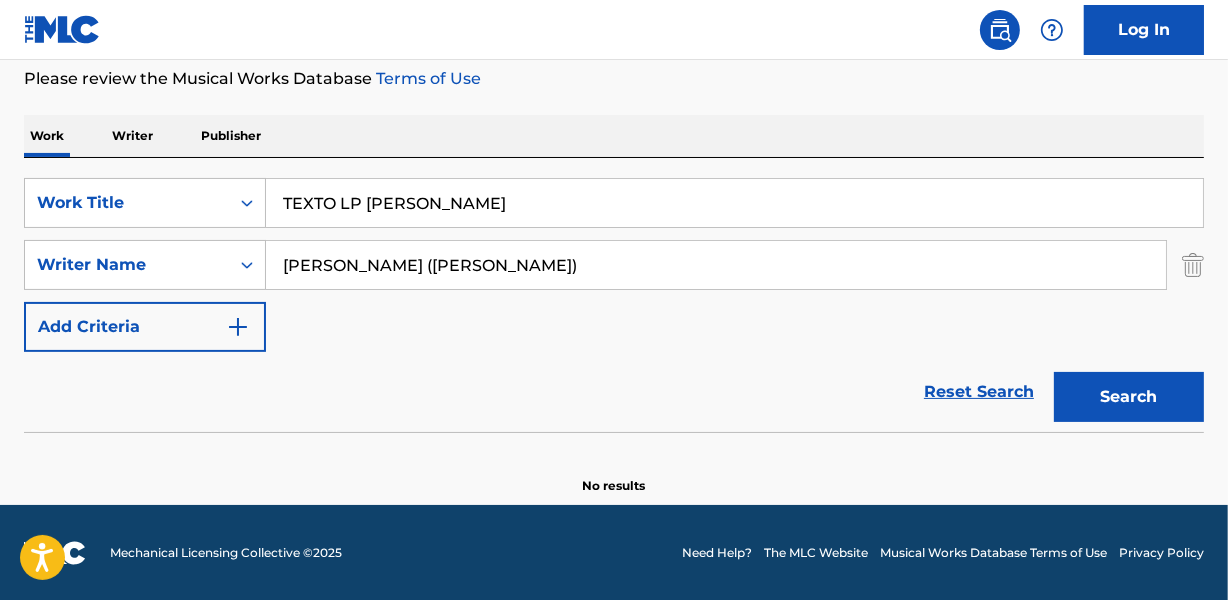 drag, startPoint x: 522, startPoint y: 259, endPoint x: 1065, endPoint y: 256, distance: 543.0083 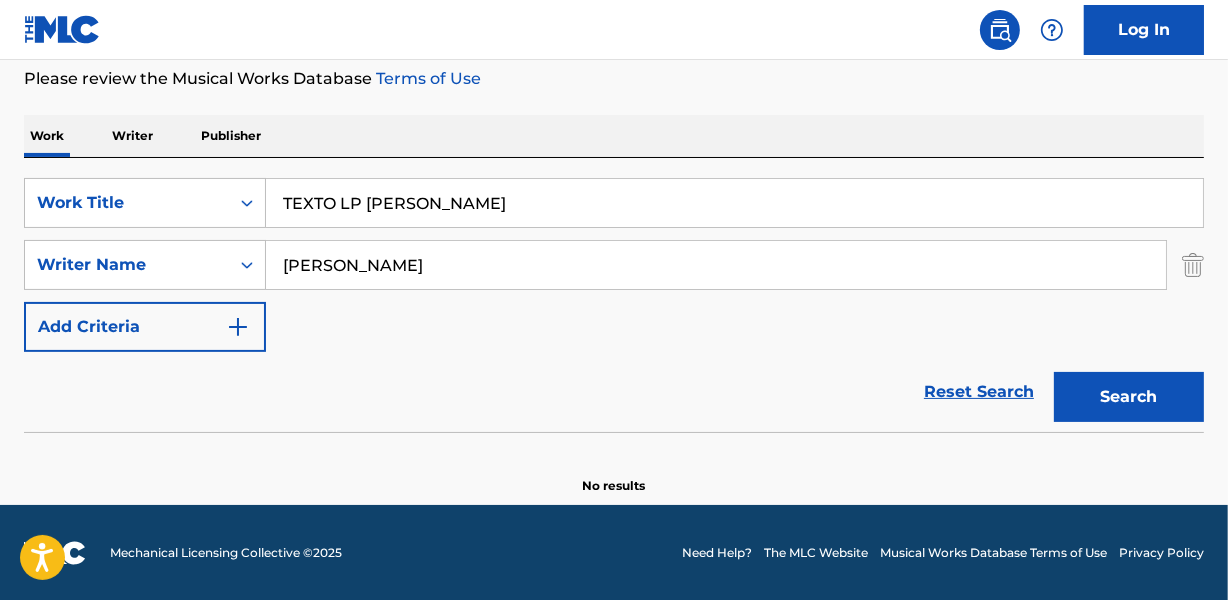 type on "[PERSON_NAME]" 